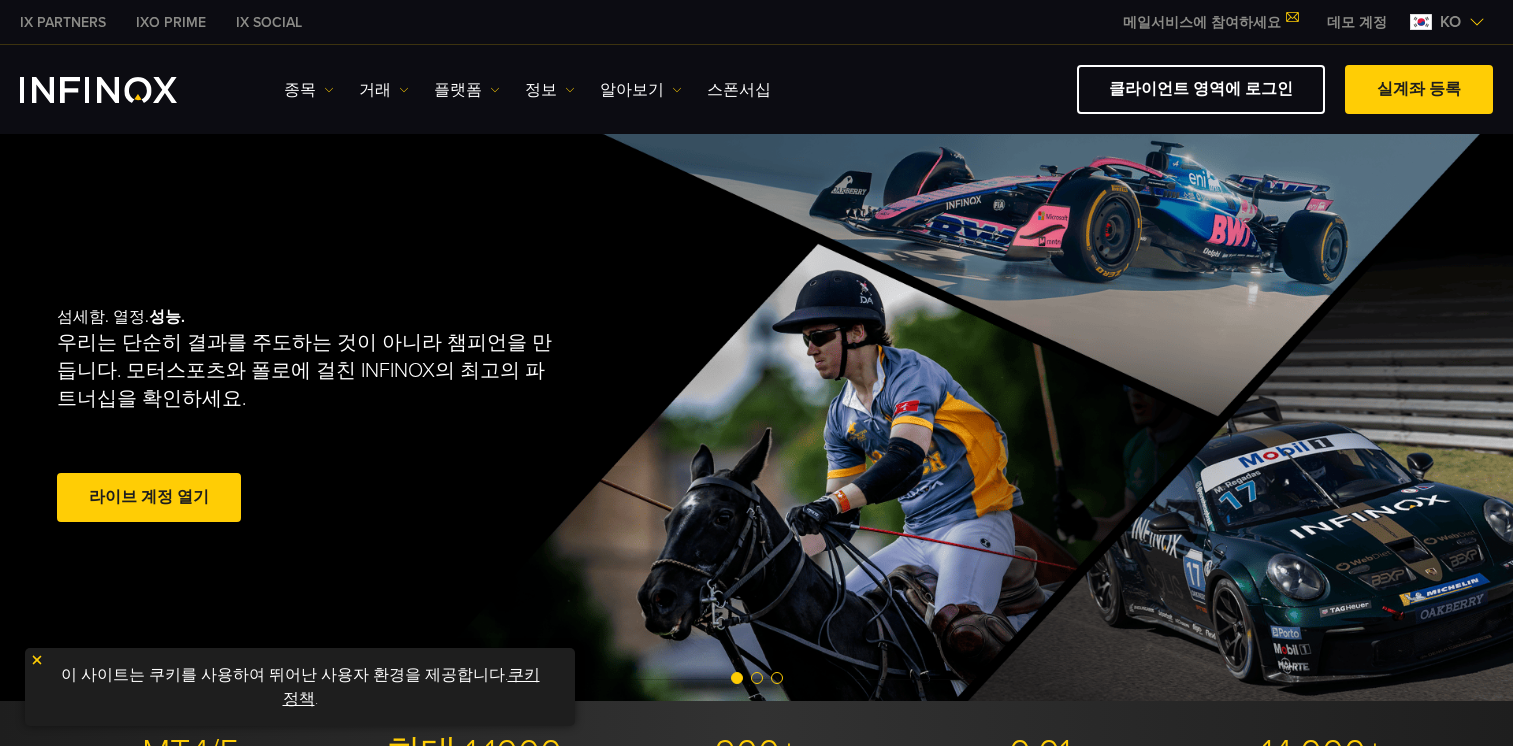 scroll, scrollTop: 0, scrollLeft: 0, axis: both 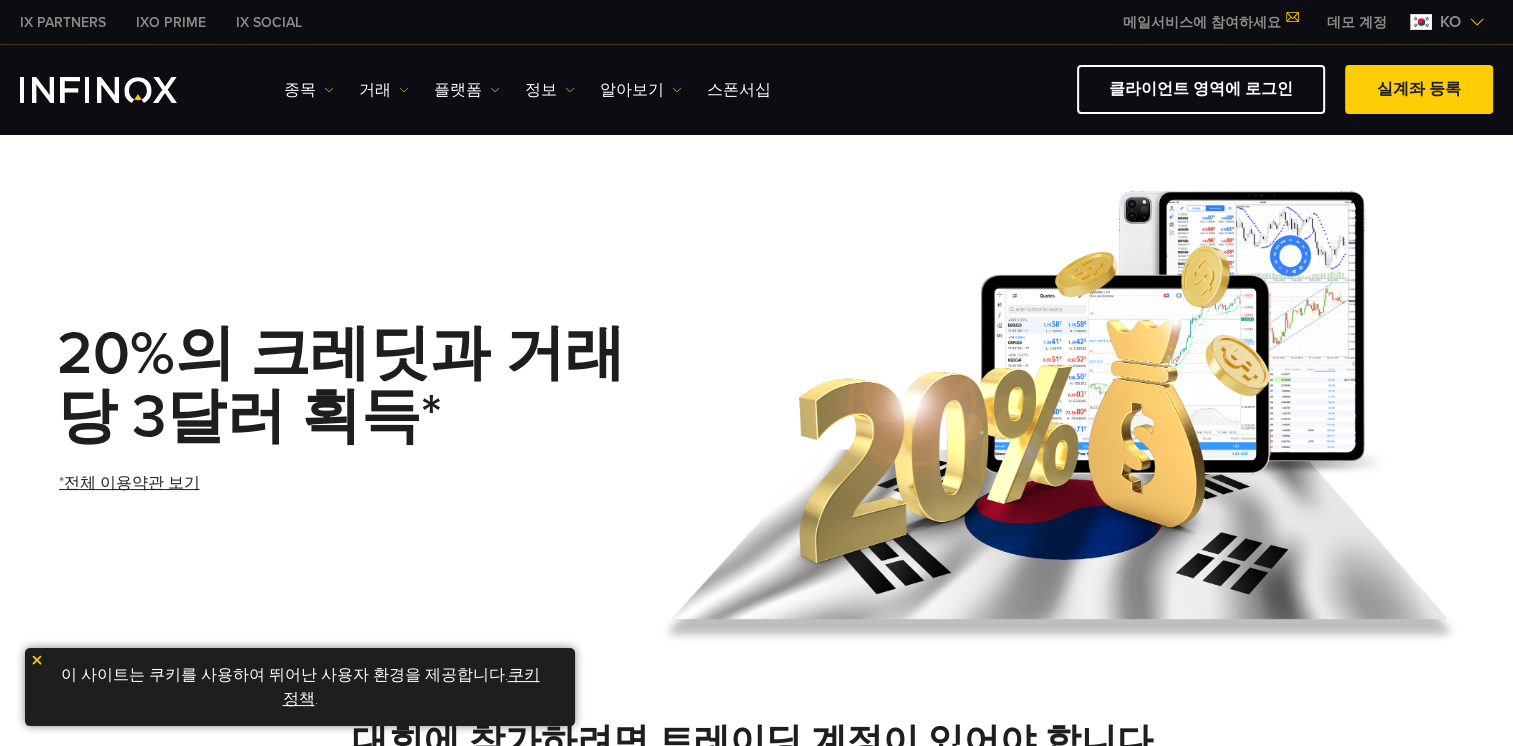 click on "*전체 이용약관 보기" at bounding box center (129, 483) 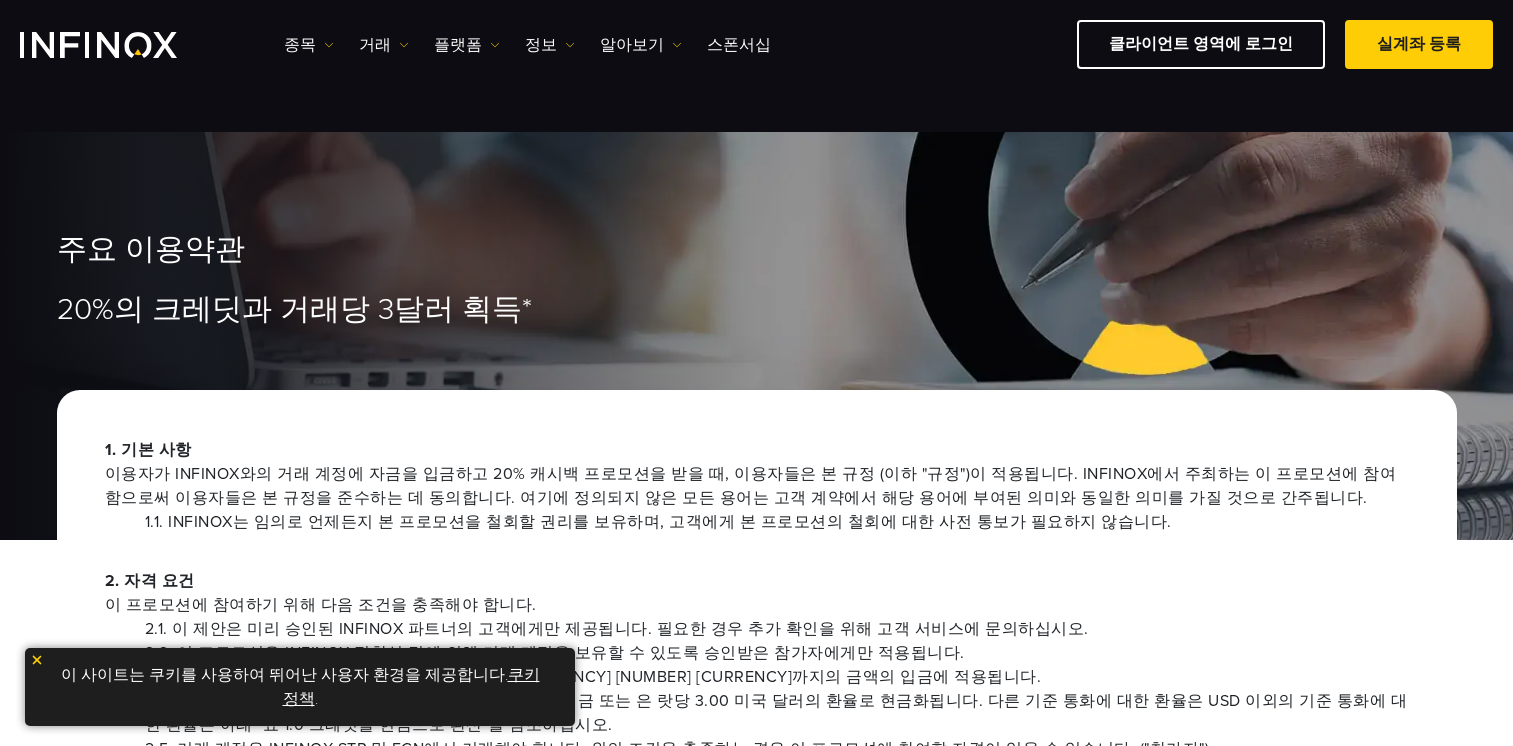 scroll, scrollTop: 100, scrollLeft: 0, axis: vertical 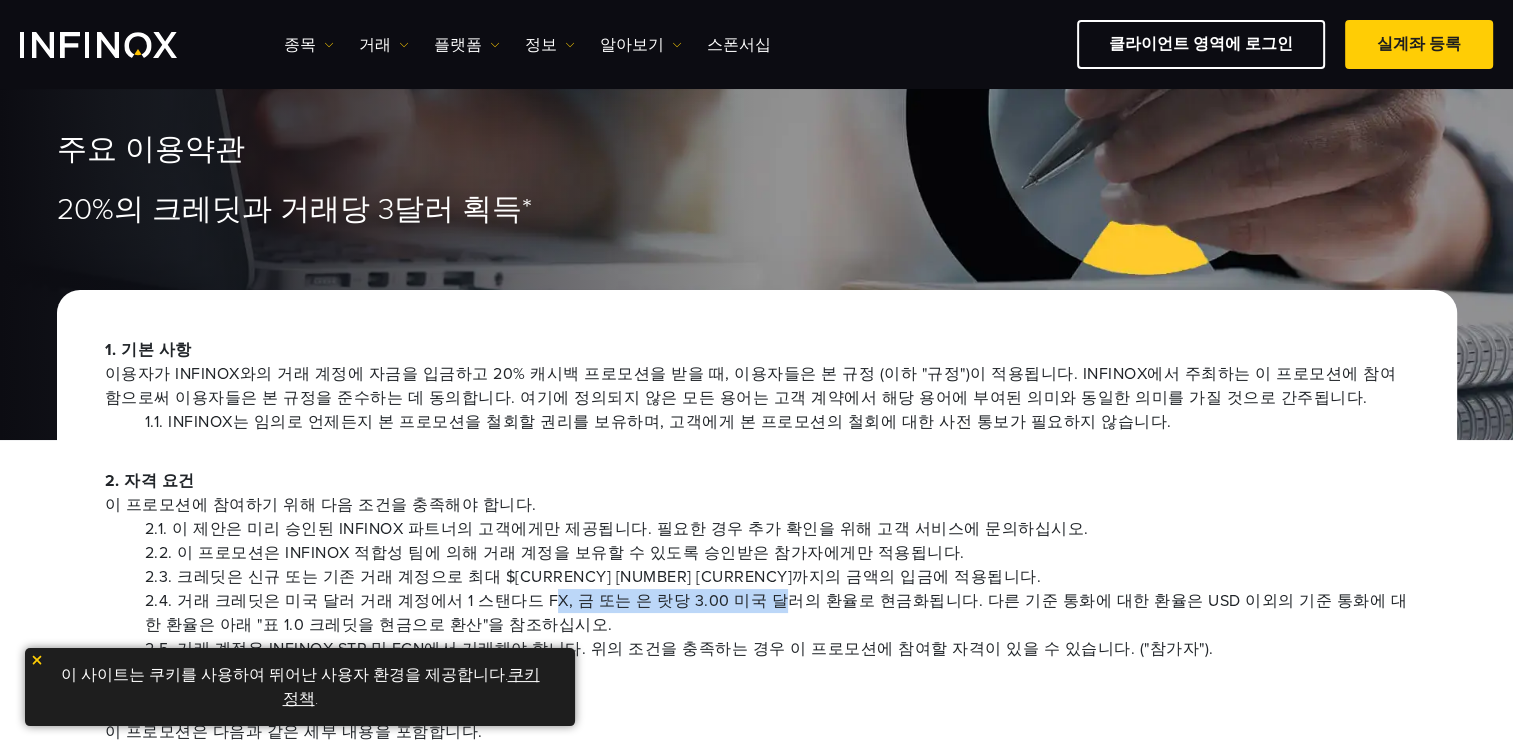 drag, startPoint x: 526, startPoint y: 606, endPoint x: 741, endPoint y: 606, distance: 215 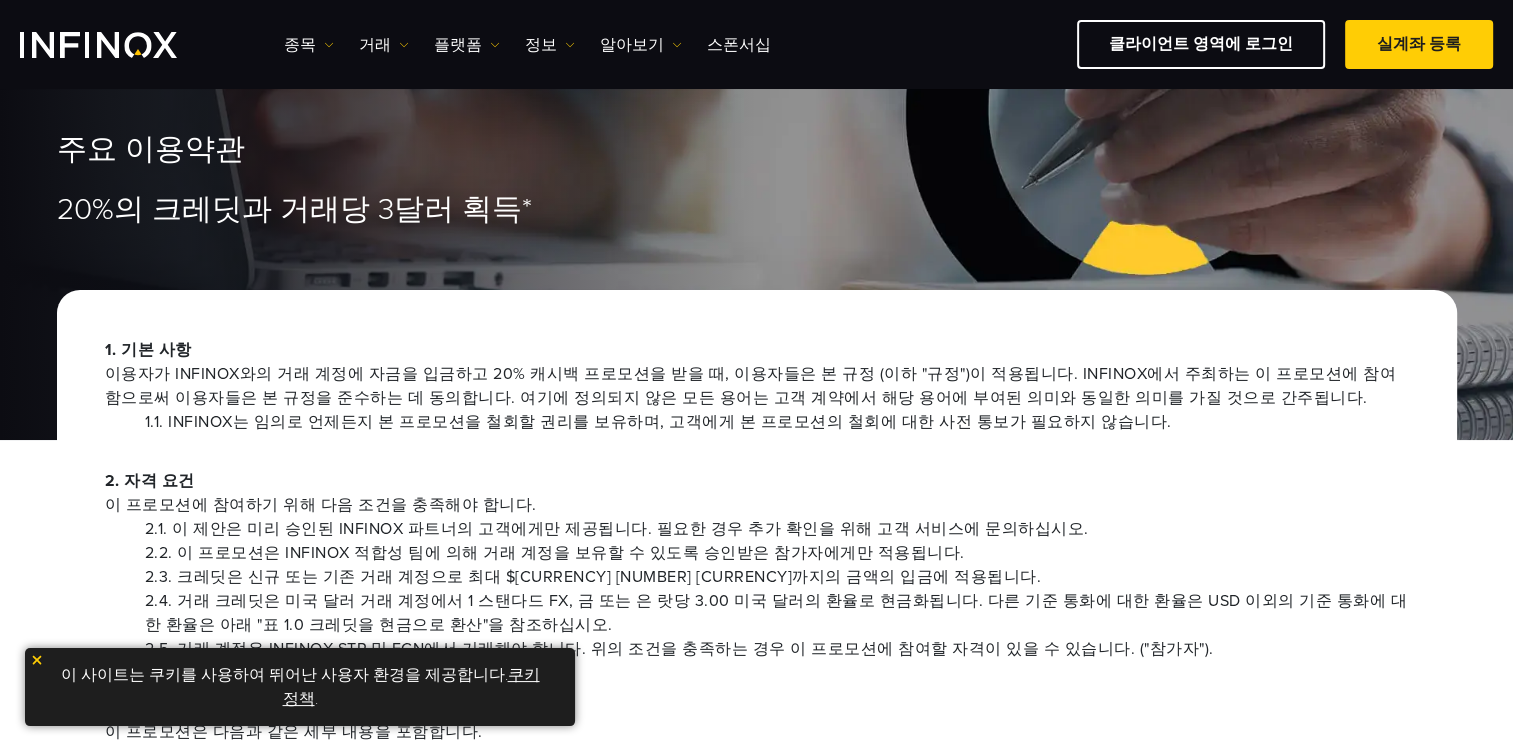 drag, startPoint x: 741, startPoint y: 606, endPoint x: 734, endPoint y: 632, distance: 26.925823 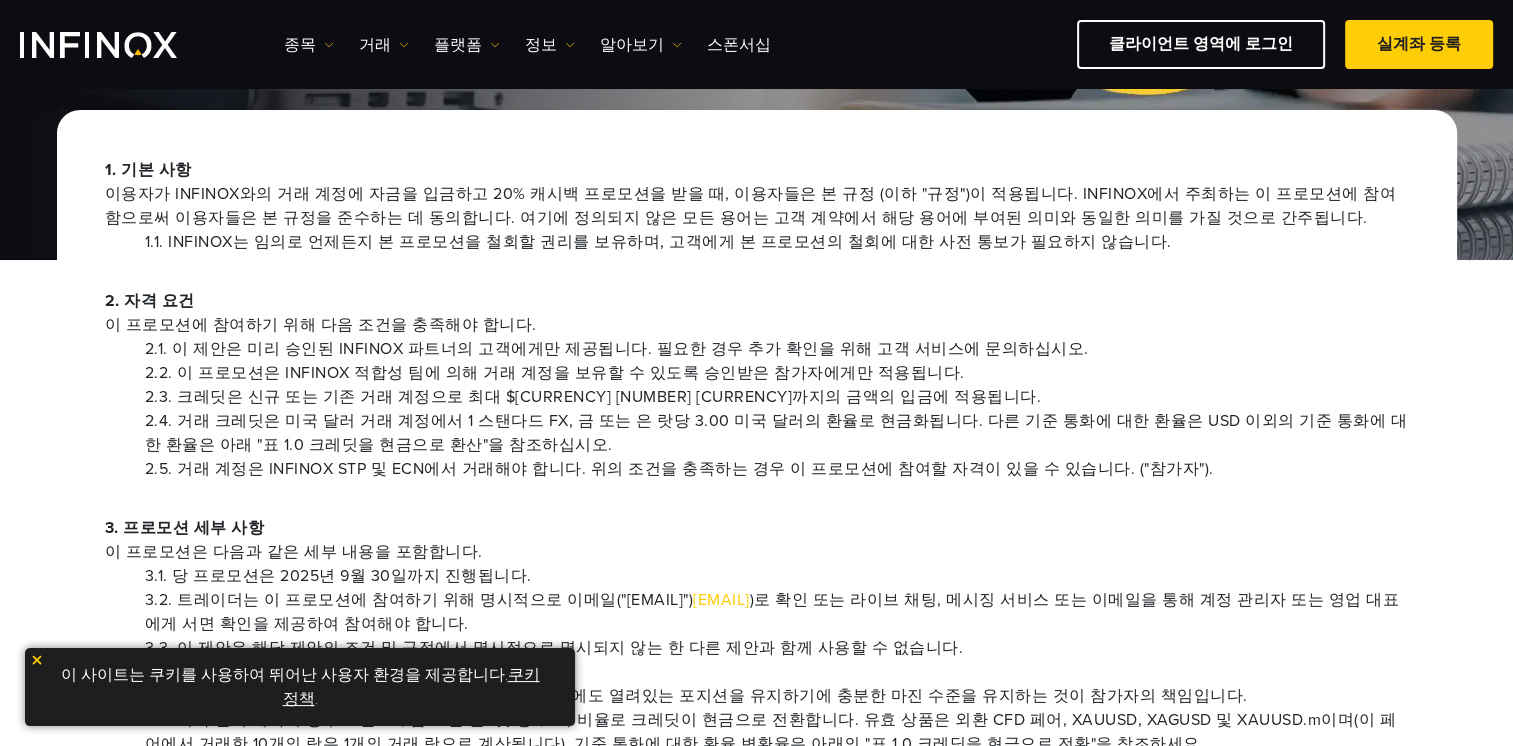 scroll, scrollTop: 300, scrollLeft: 0, axis: vertical 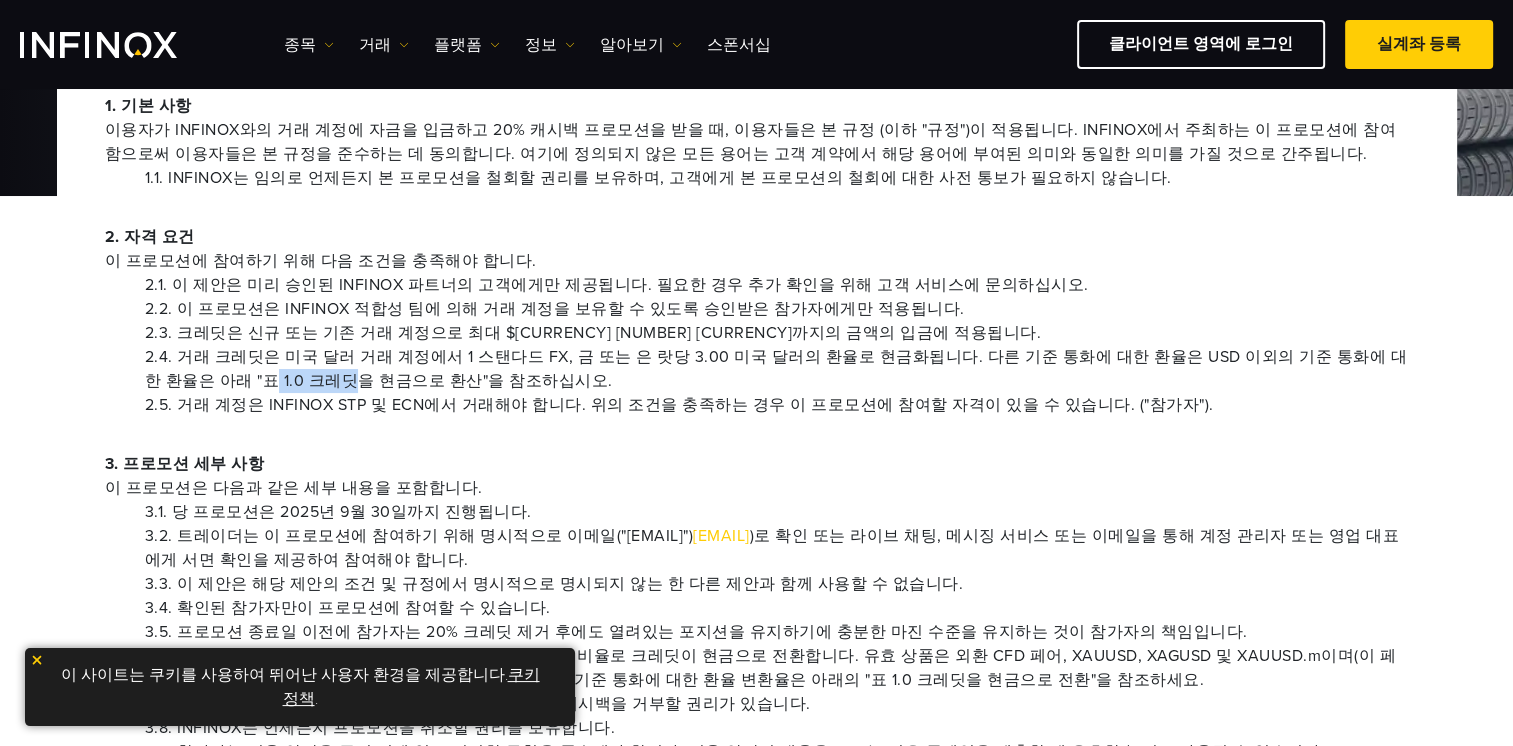 drag, startPoint x: 184, startPoint y: 382, endPoint x: 255, endPoint y: 374, distance: 71.44928 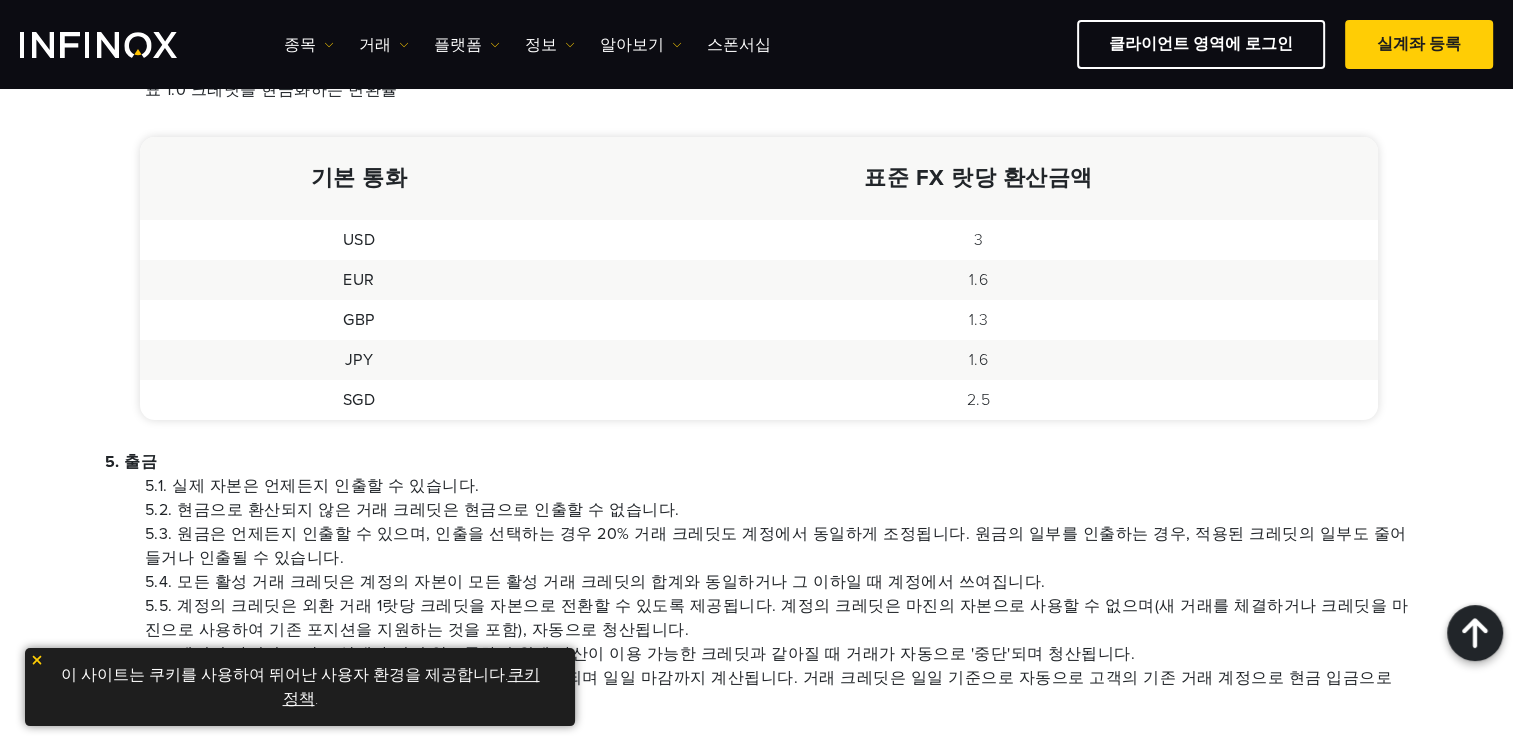 scroll, scrollTop: 1200, scrollLeft: 0, axis: vertical 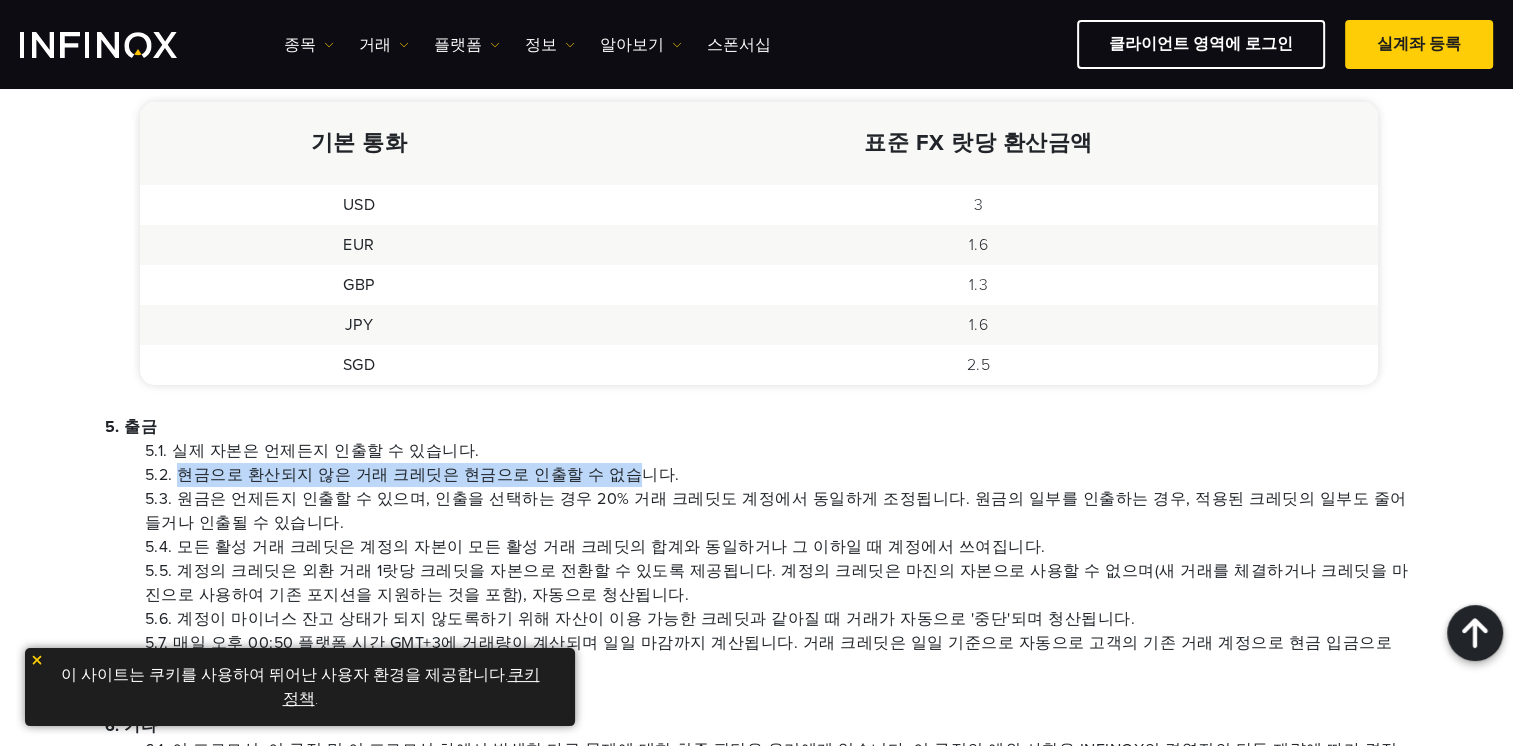 drag, startPoint x: 182, startPoint y: 479, endPoint x: 603, endPoint y: 475, distance: 421.019 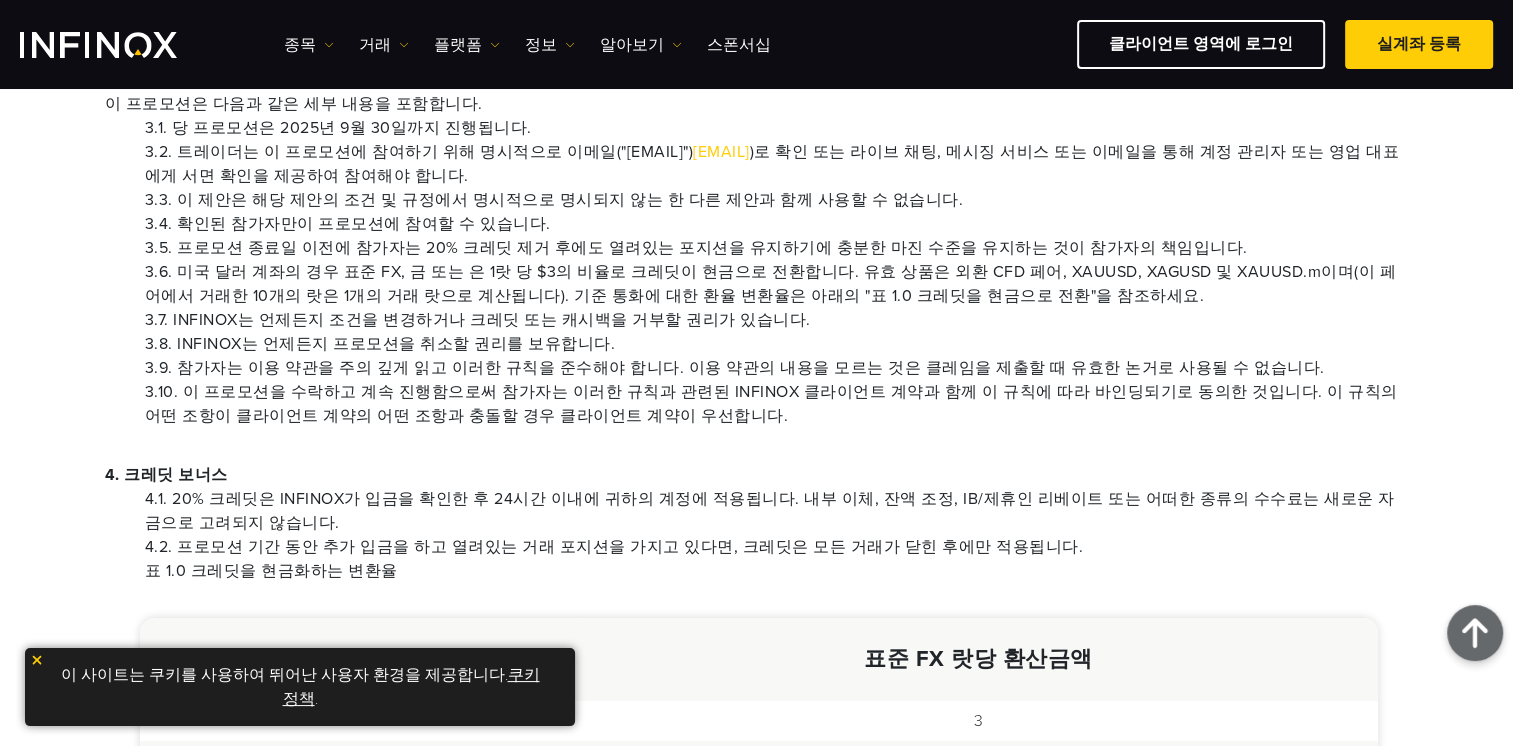 scroll, scrollTop: 551, scrollLeft: 0, axis: vertical 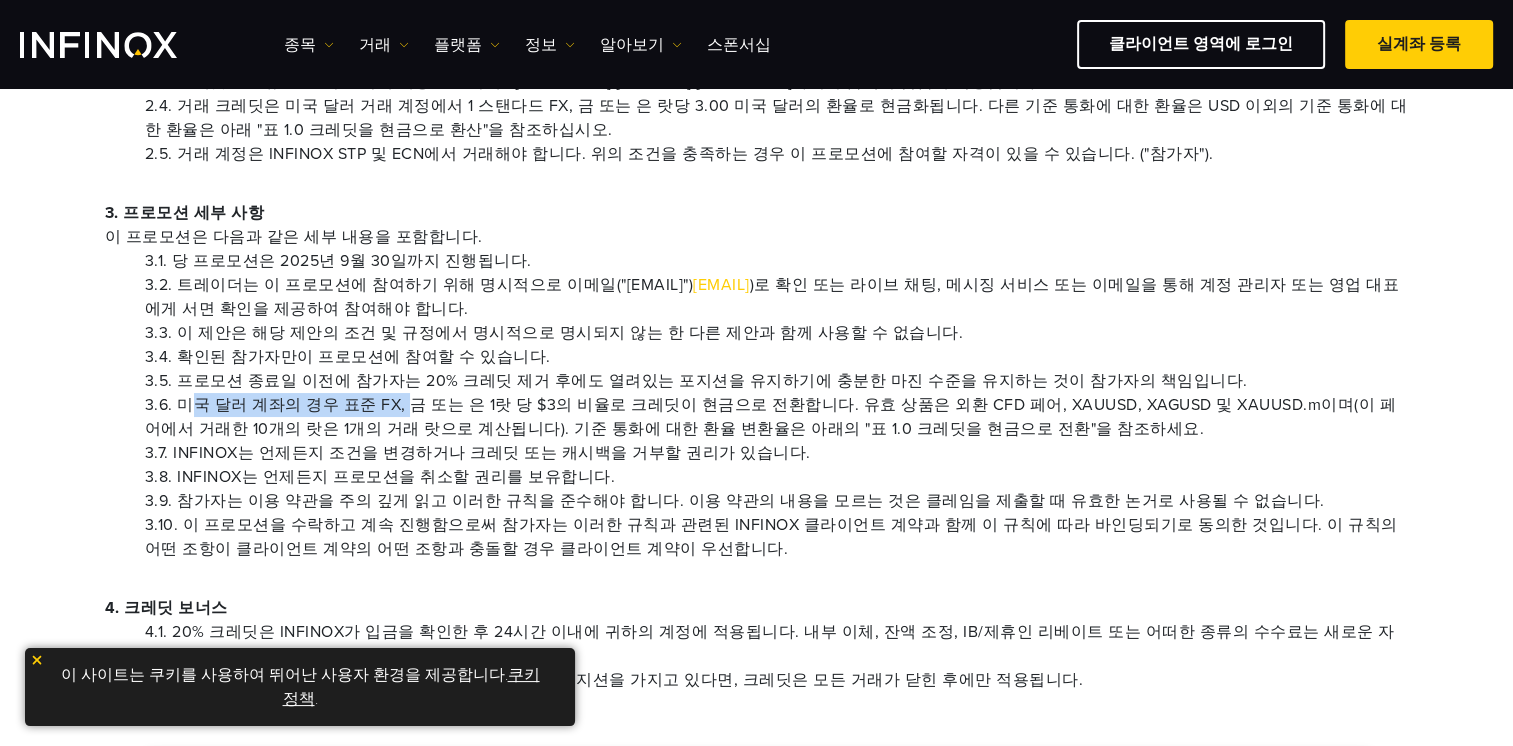drag, startPoint x: 188, startPoint y: 406, endPoint x: 397, endPoint y: 402, distance: 209.03827 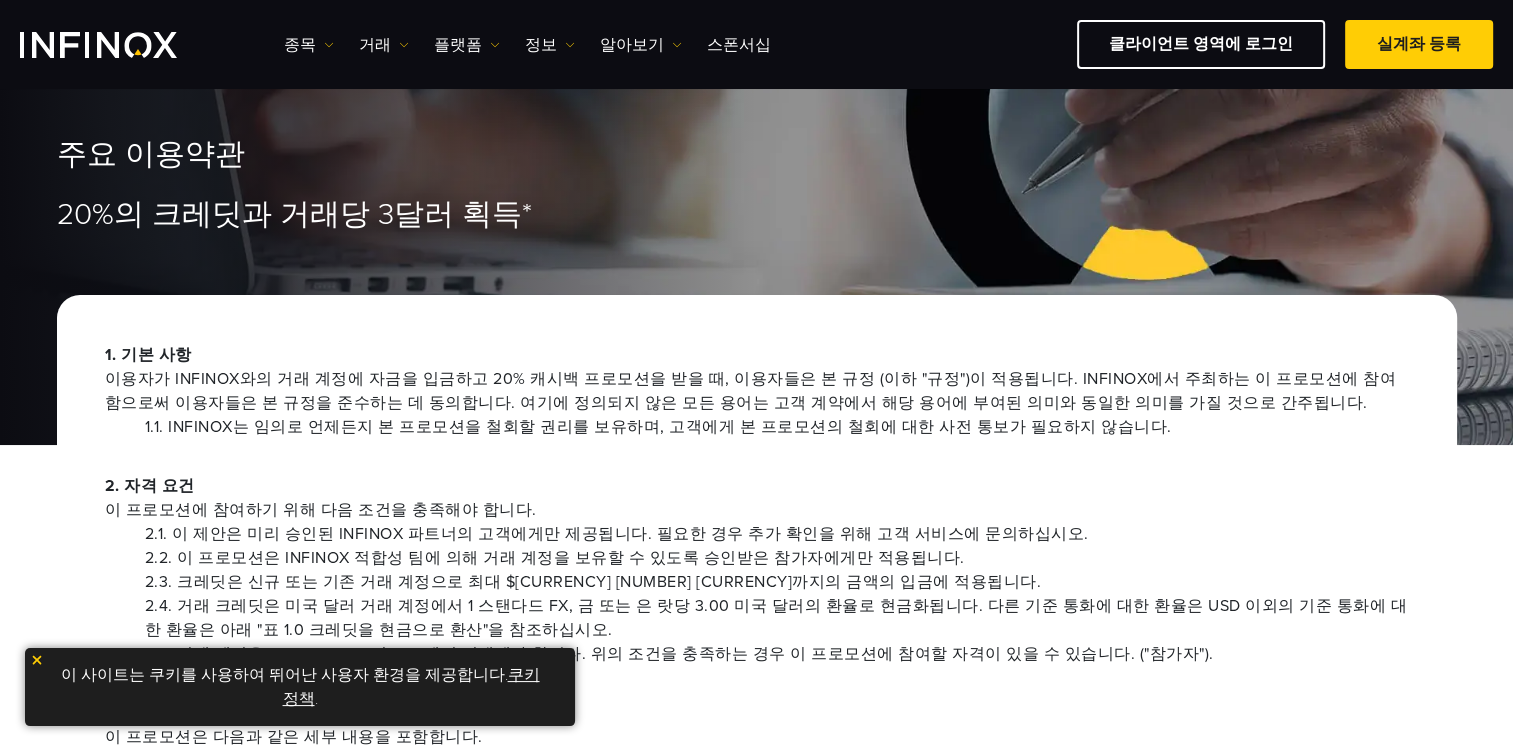 scroll, scrollTop: 0, scrollLeft: 0, axis: both 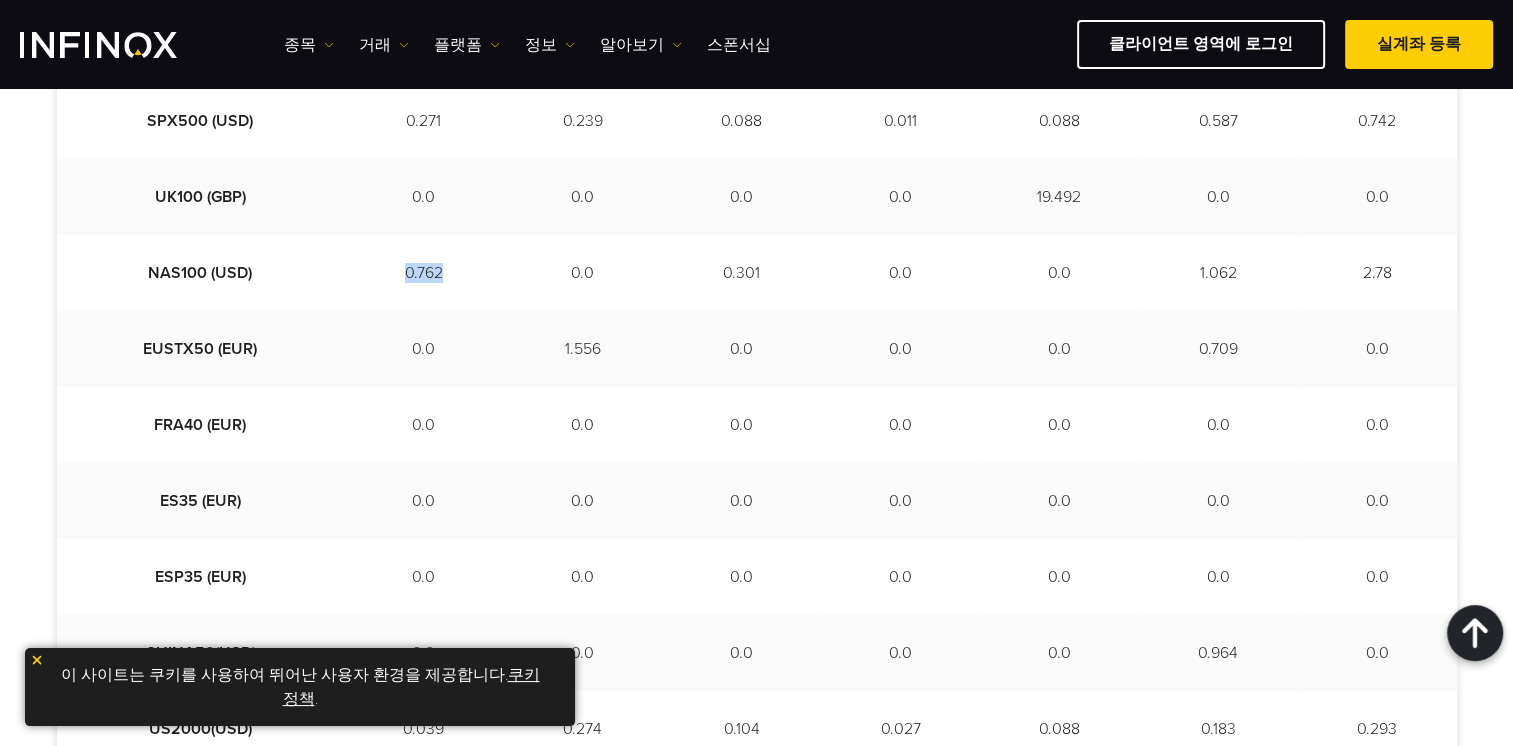 drag, startPoint x: 322, startPoint y: 276, endPoint x: 384, endPoint y: 275, distance: 62.008064 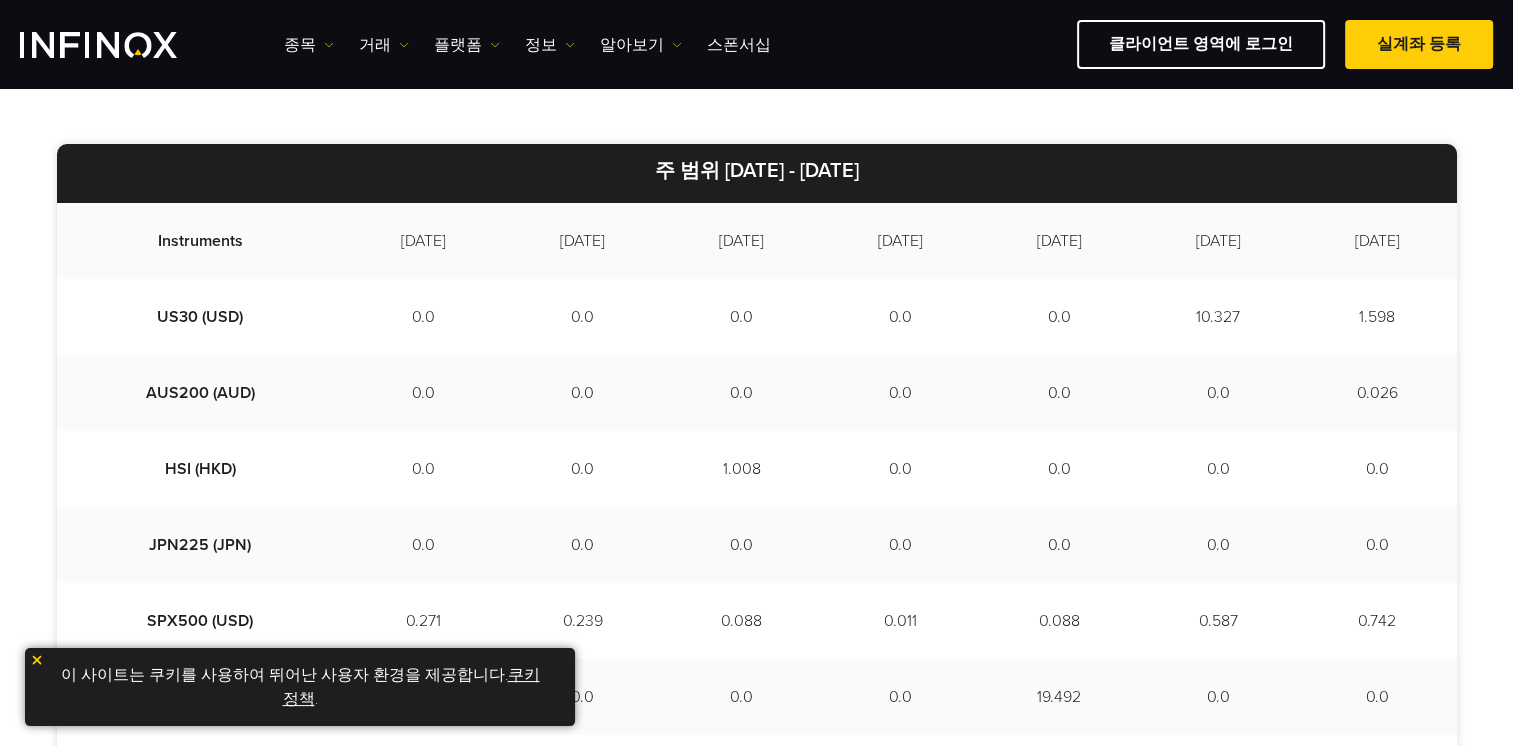 scroll, scrollTop: 800, scrollLeft: 0, axis: vertical 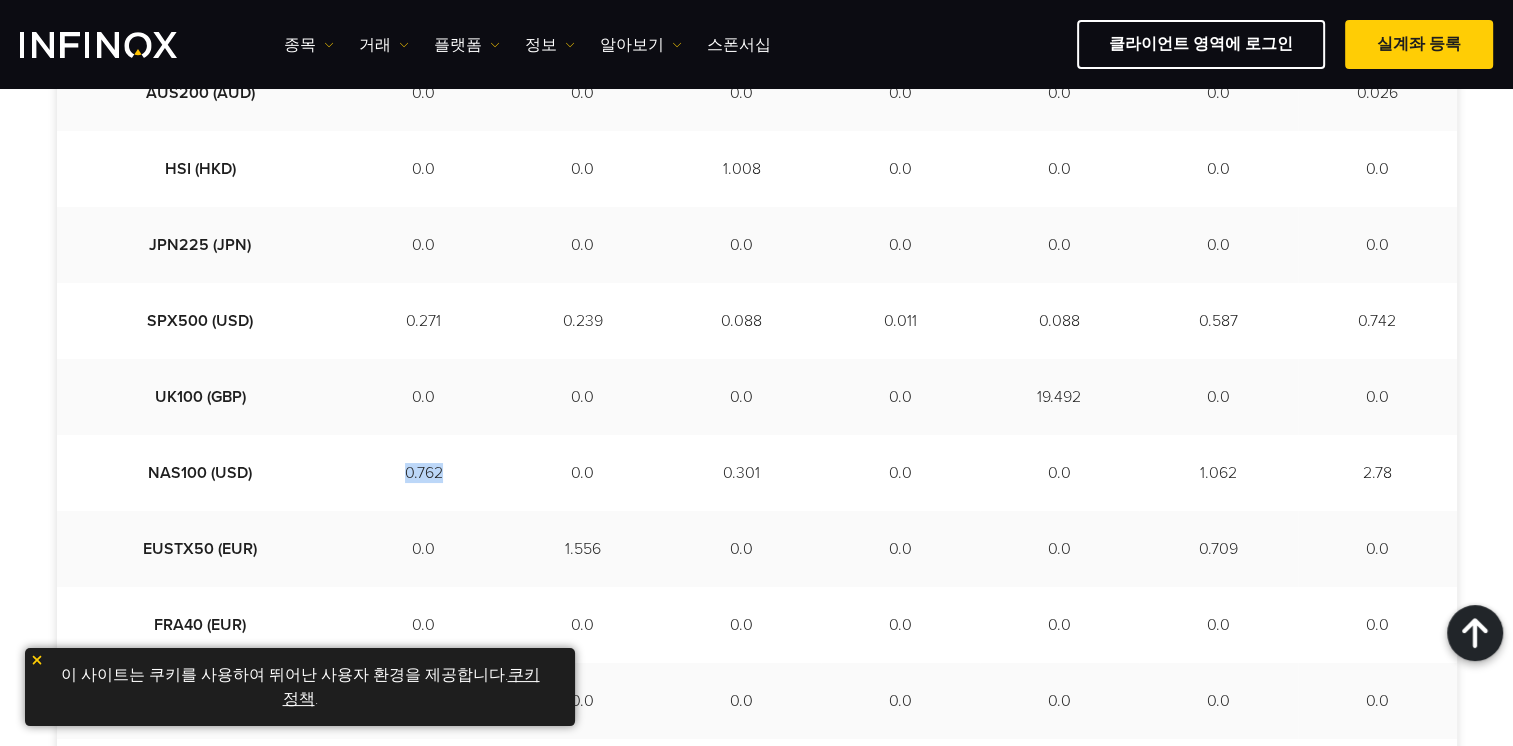 click on "0.762" at bounding box center [423, 473] 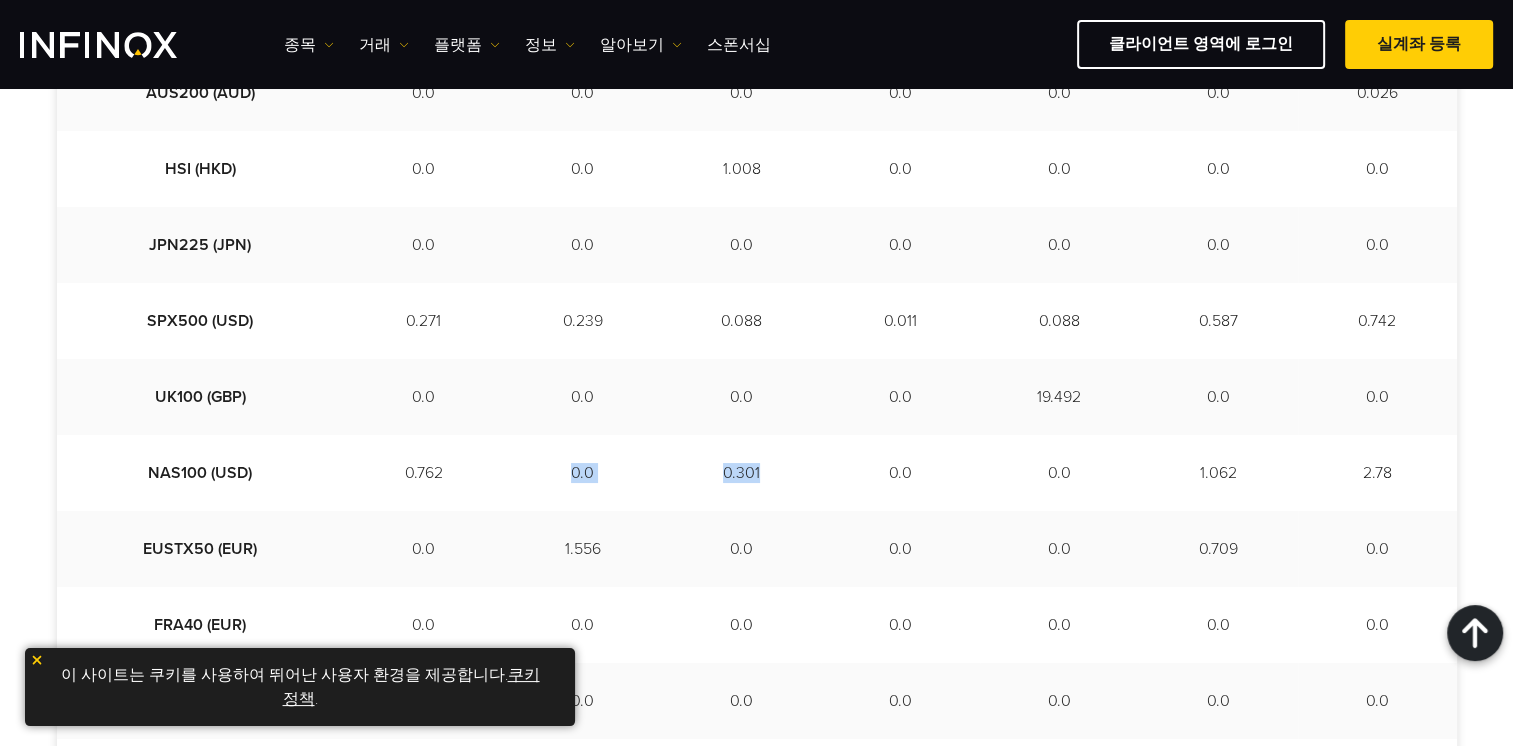 drag, startPoint x: 494, startPoint y: 470, endPoint x: 752, endPoint y: 494, distance: 259.11386 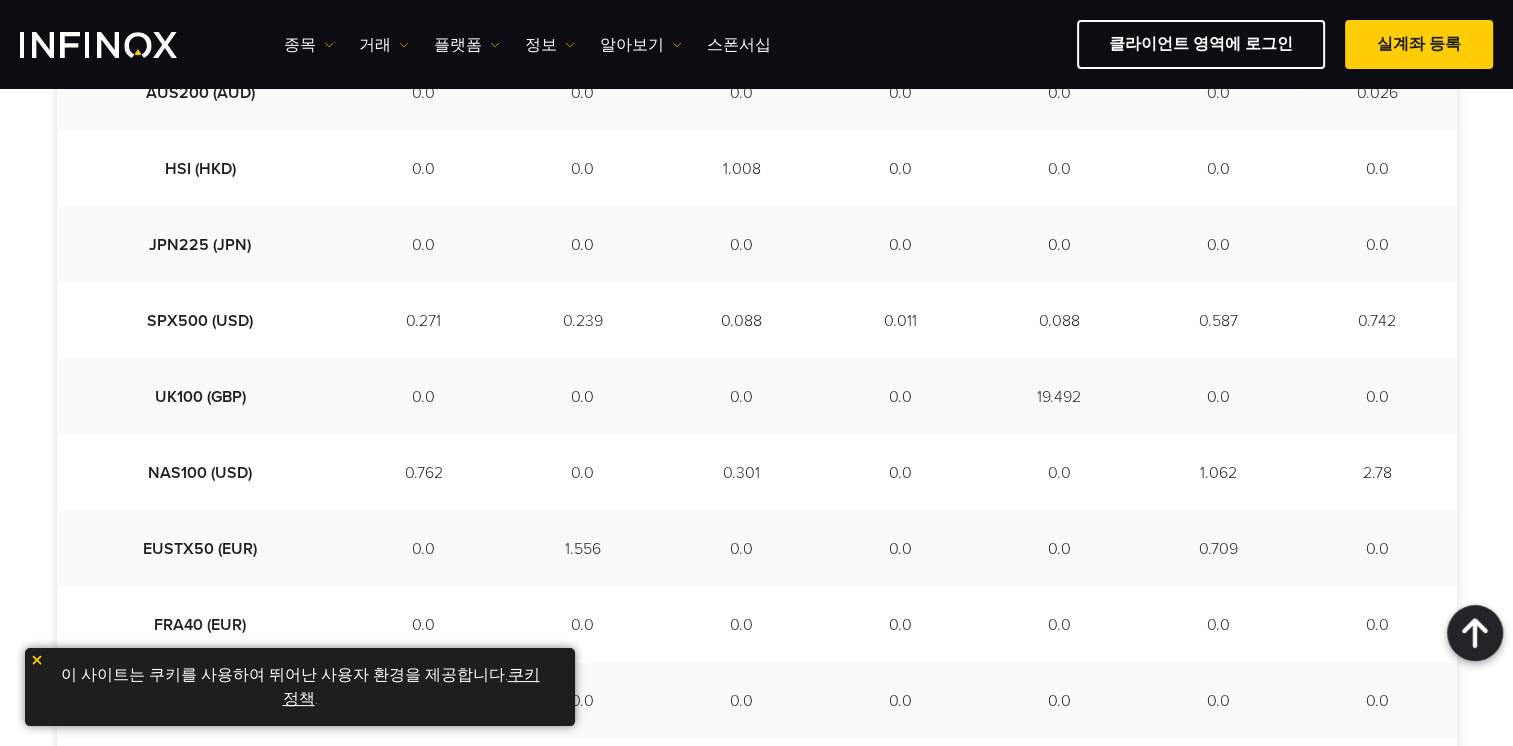 click on "0.762" at bounding box center (423, 473) 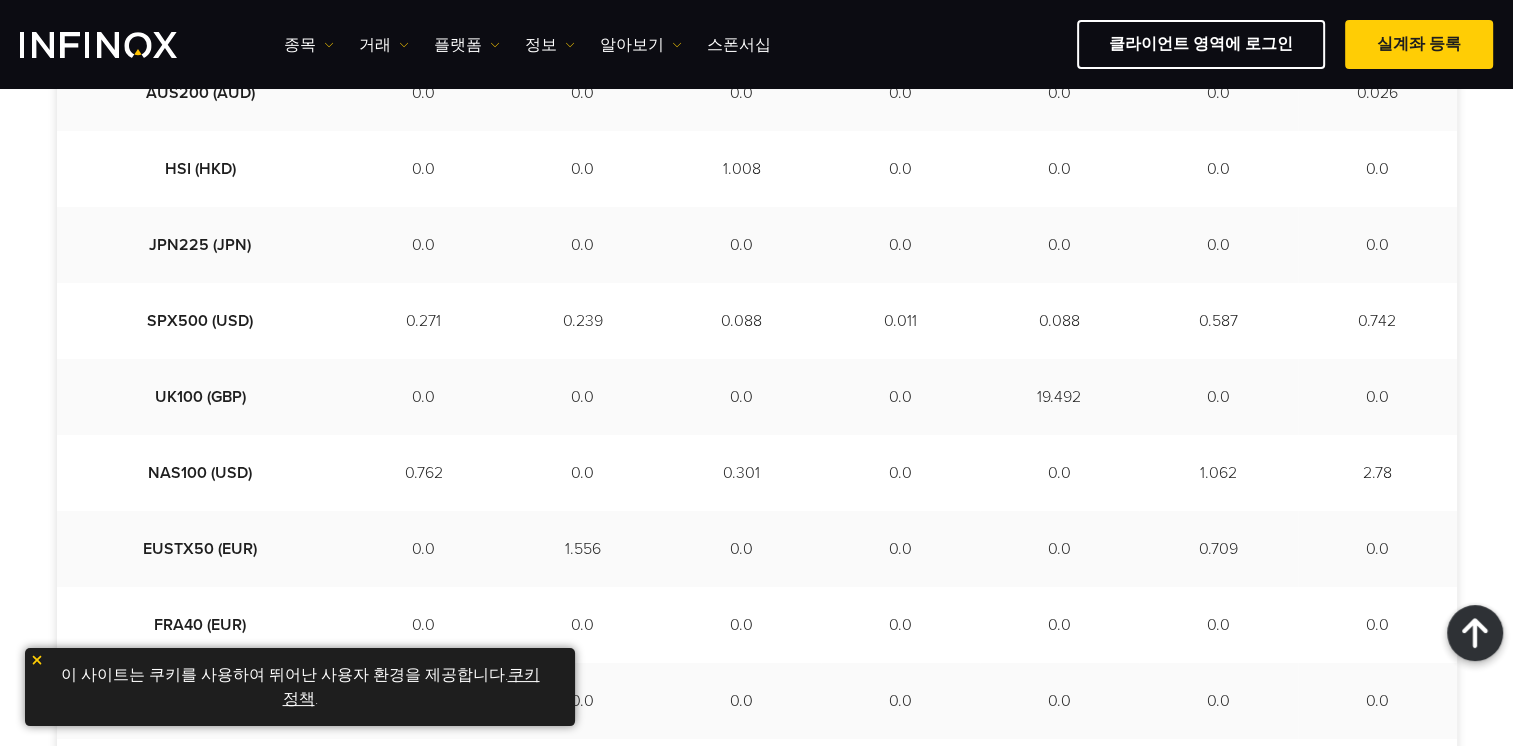scroll, scrollTop: 300, scrollLeft: 0, axis: vertical 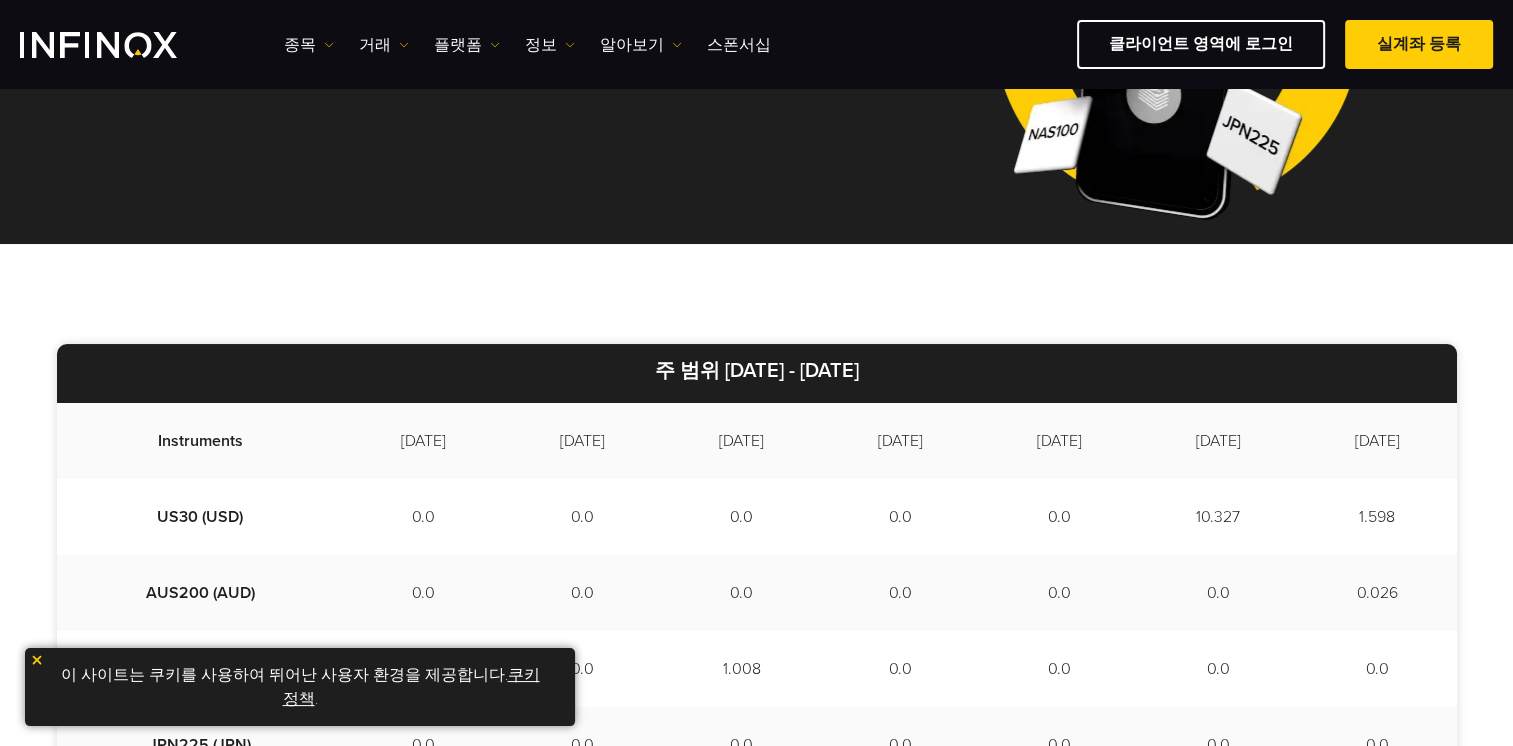 click on "2025/08/01 - 2025/08/11" at bounding box center [792, 371] 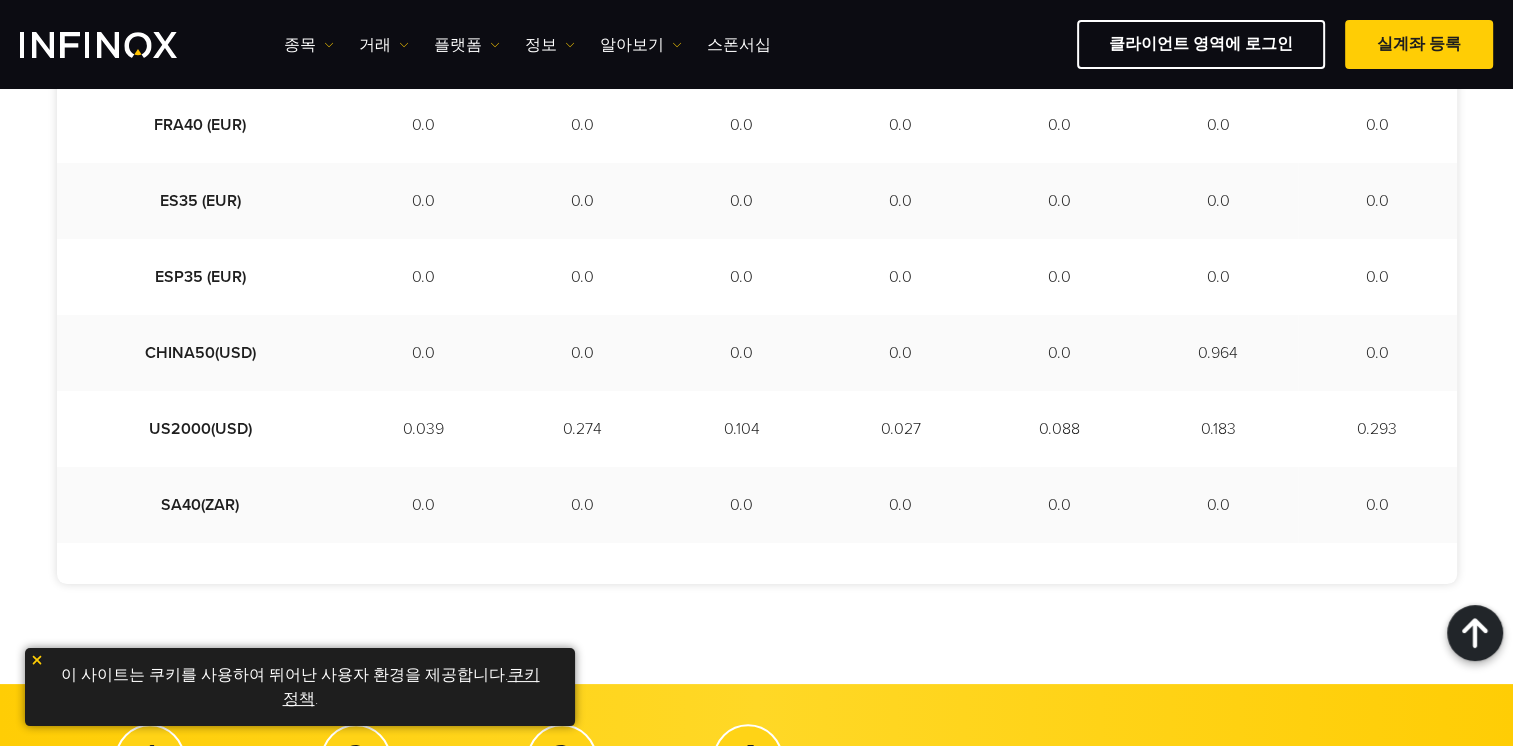 scroll, scrollTop: 1000, scrollLeft: 0, axis: vertical 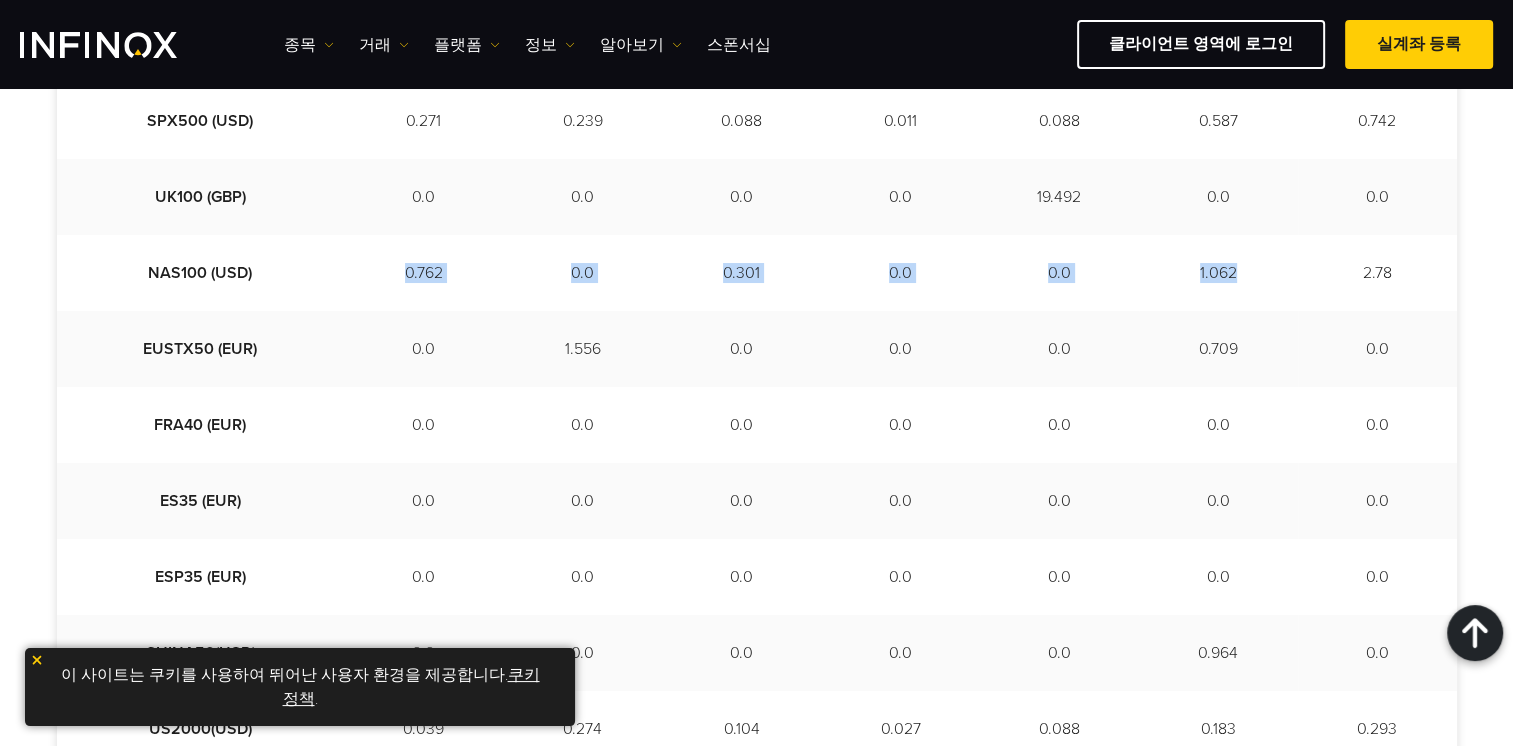 drag, startPoint x: 317, startPoint y: 280, endPoint x: 1264, endPoint y: 273, distance: 947.0259 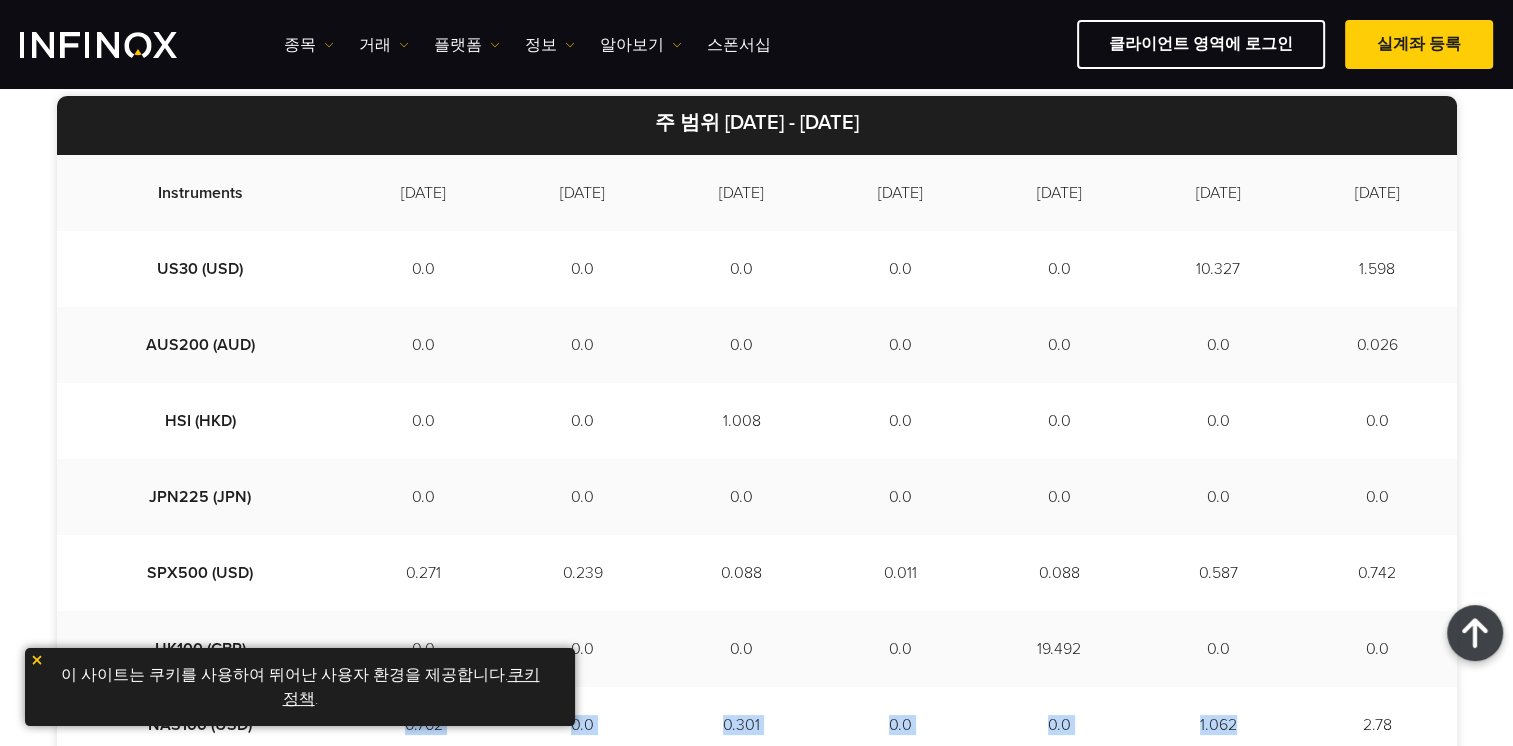 scroll, scrollTop: 500, scrollLeft: 0, axis: vertical 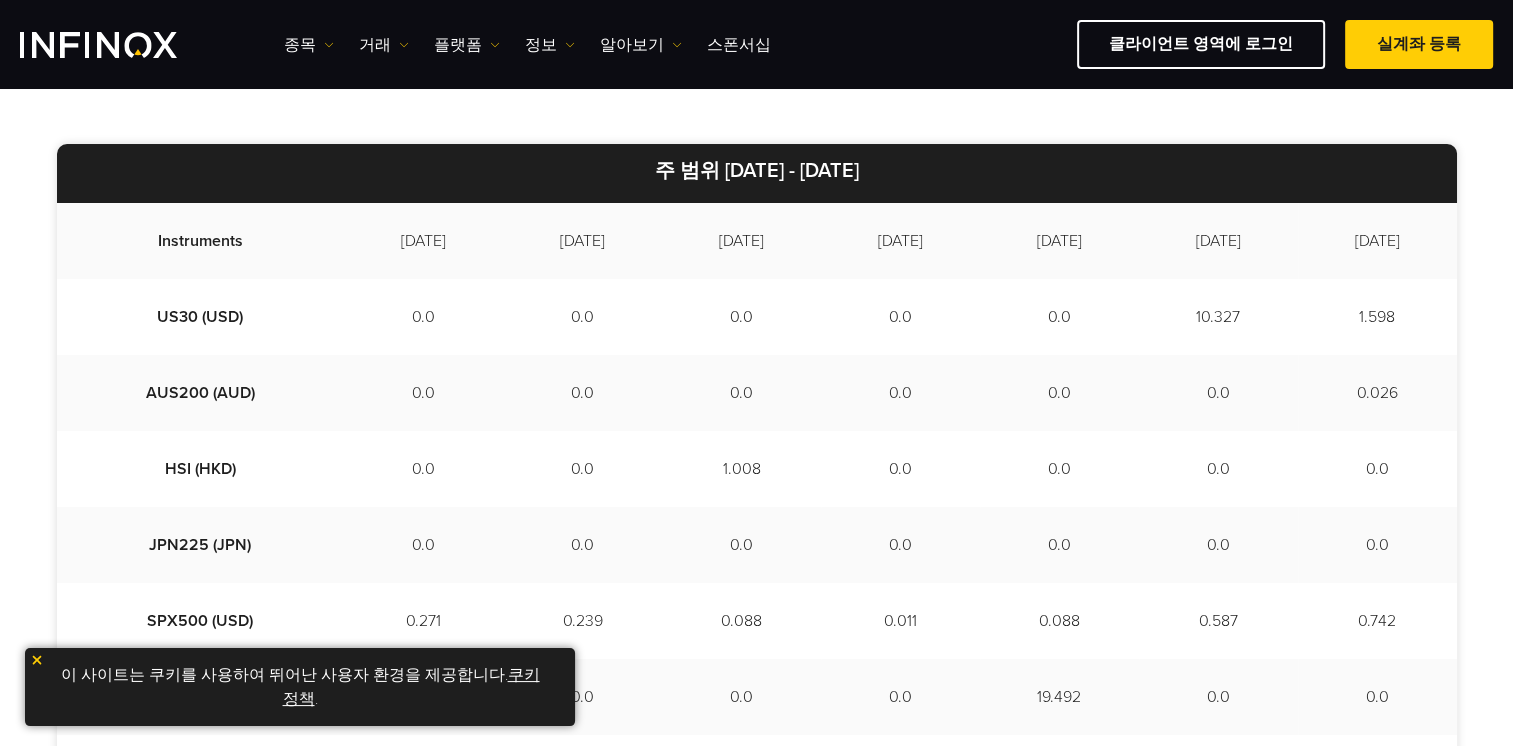 drag, startPoint x: 613, startPoint y: 183, endPoint x: 888, endPoint y: 181, distance: 275.00726 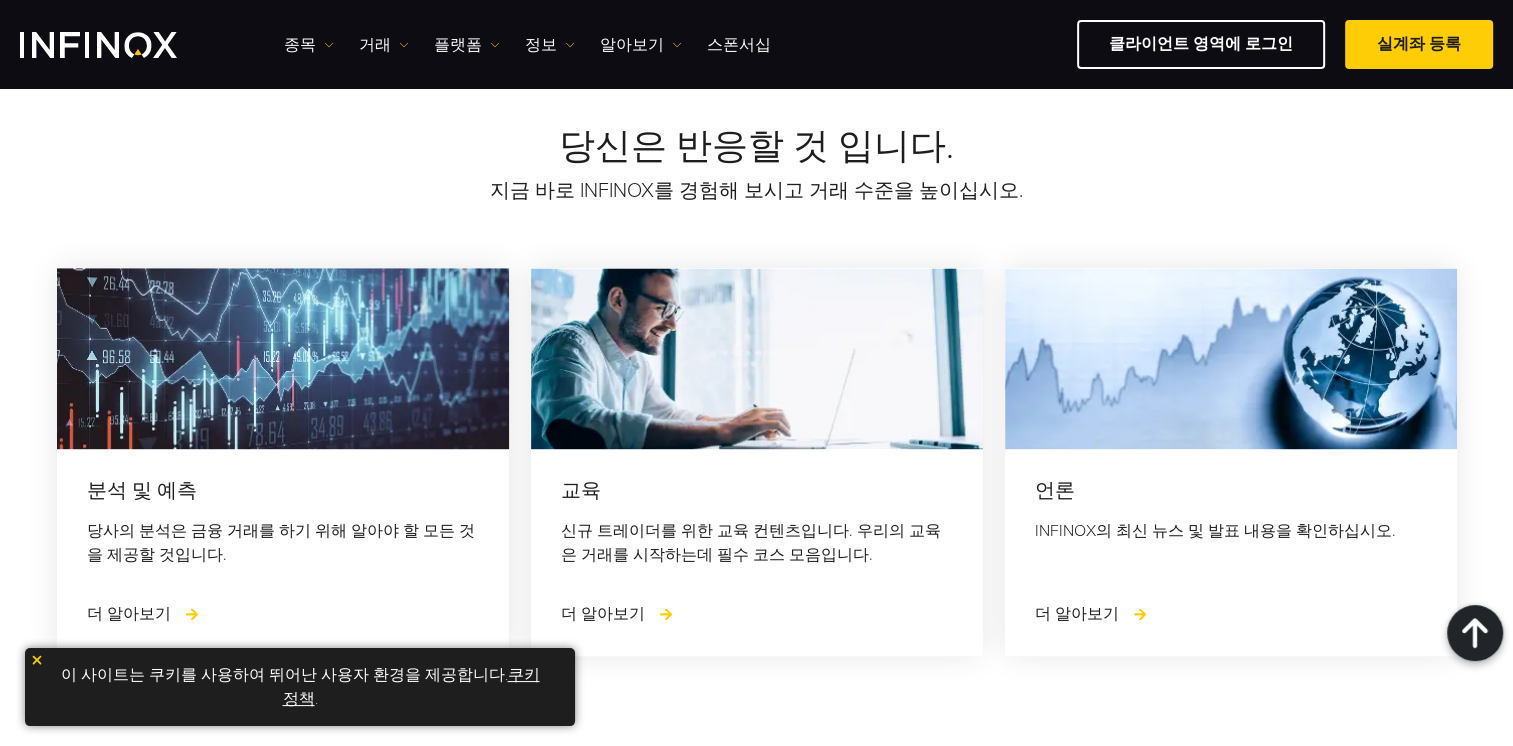 scroll, scrollTop: 3100, scrollLeft: 0, axis: vertical 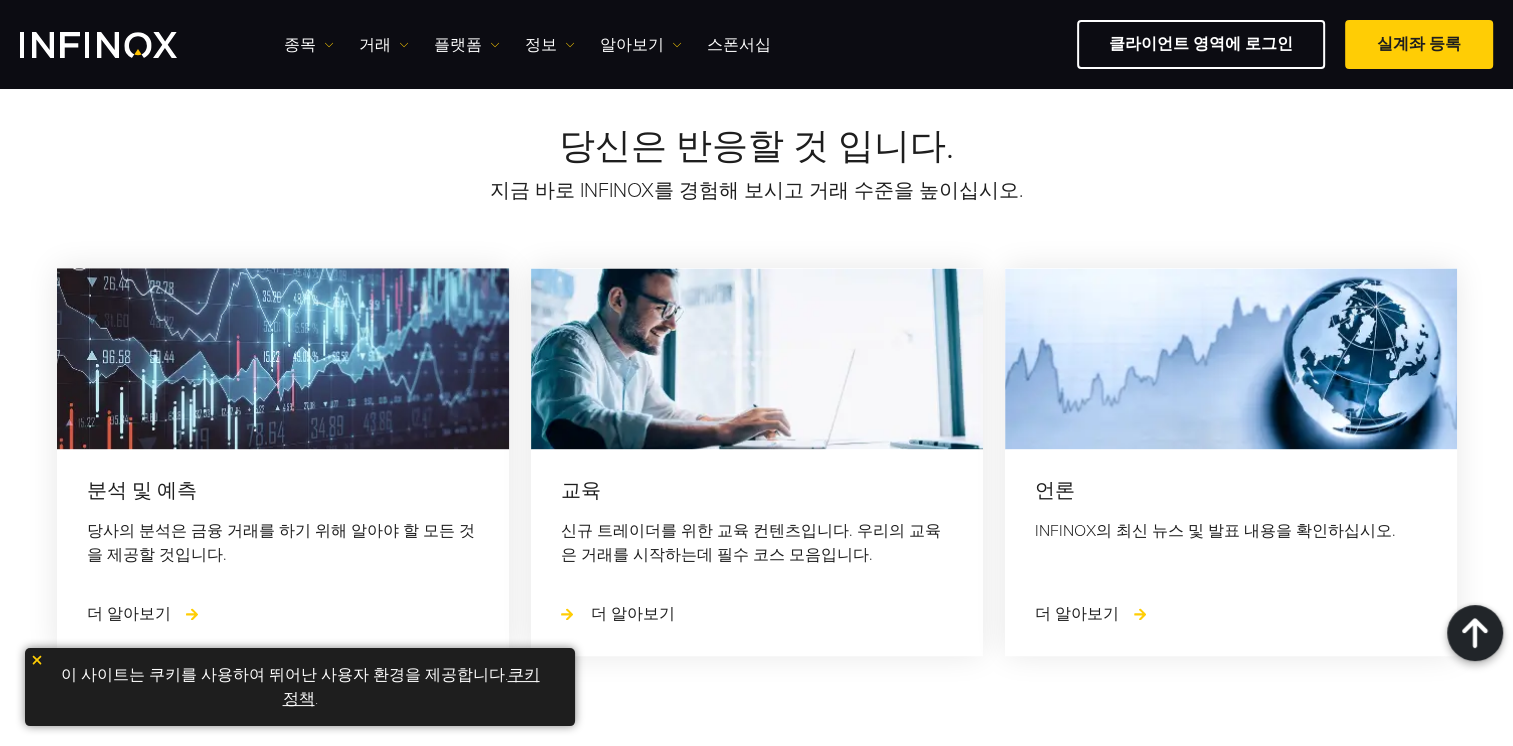 click on "더 알아보기" at bounding box center [633, 614] 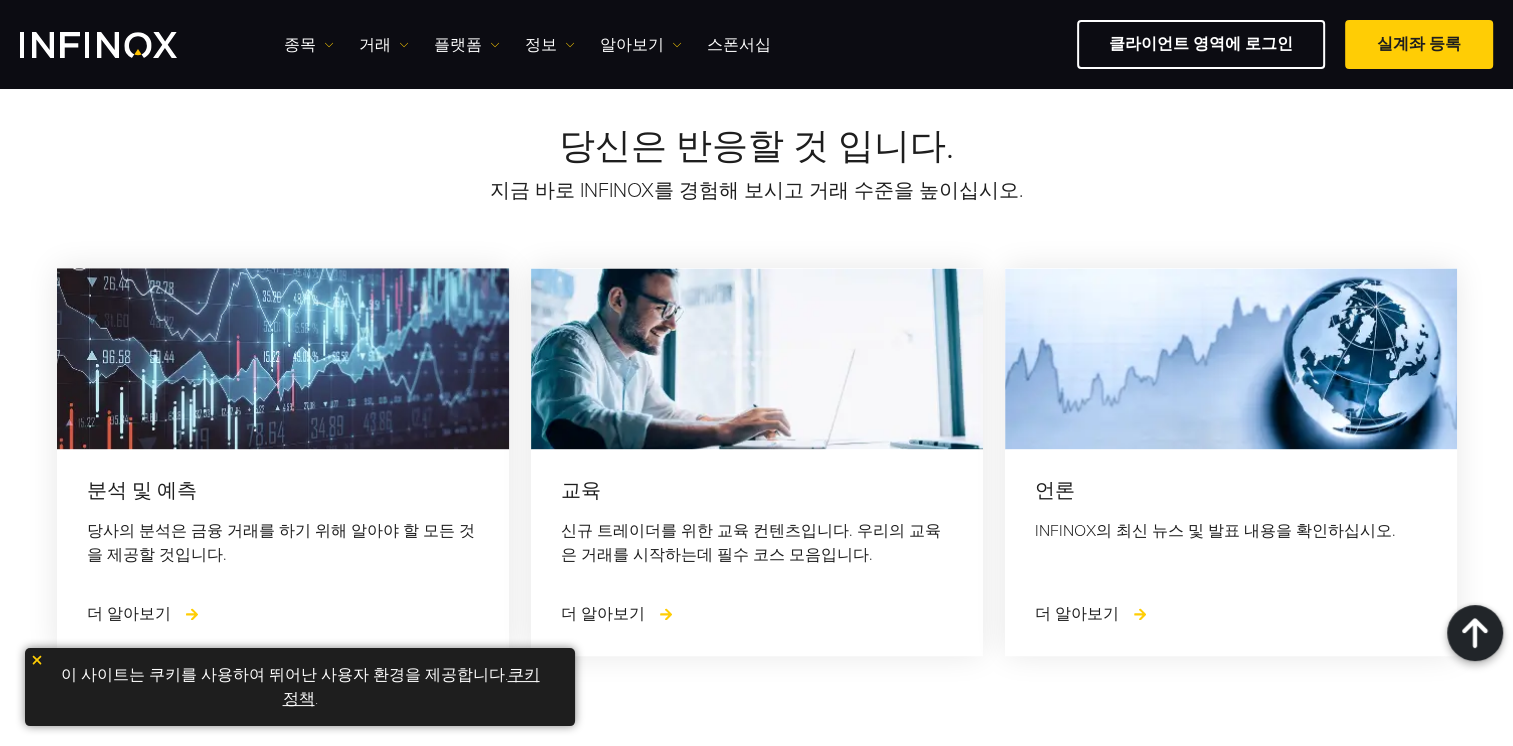 click on "신규 트레이더를 위한 교육 컨텐츠입니다. 우리의 교육은 거래를 시작하는데 필수 코스 모음입니다." at bounding box center (757, 543) 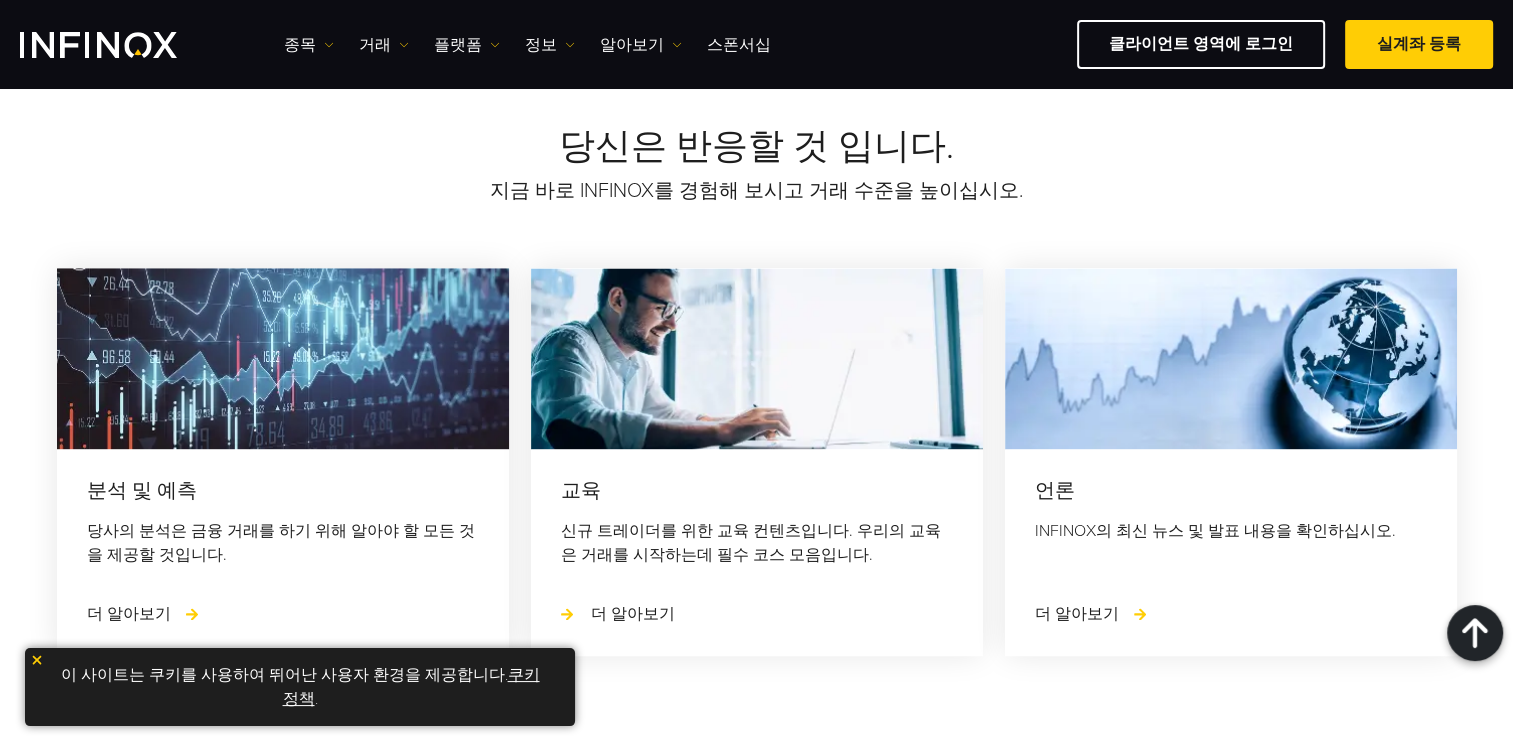 click on "더 알아보기" at bounding box center (618, 614) 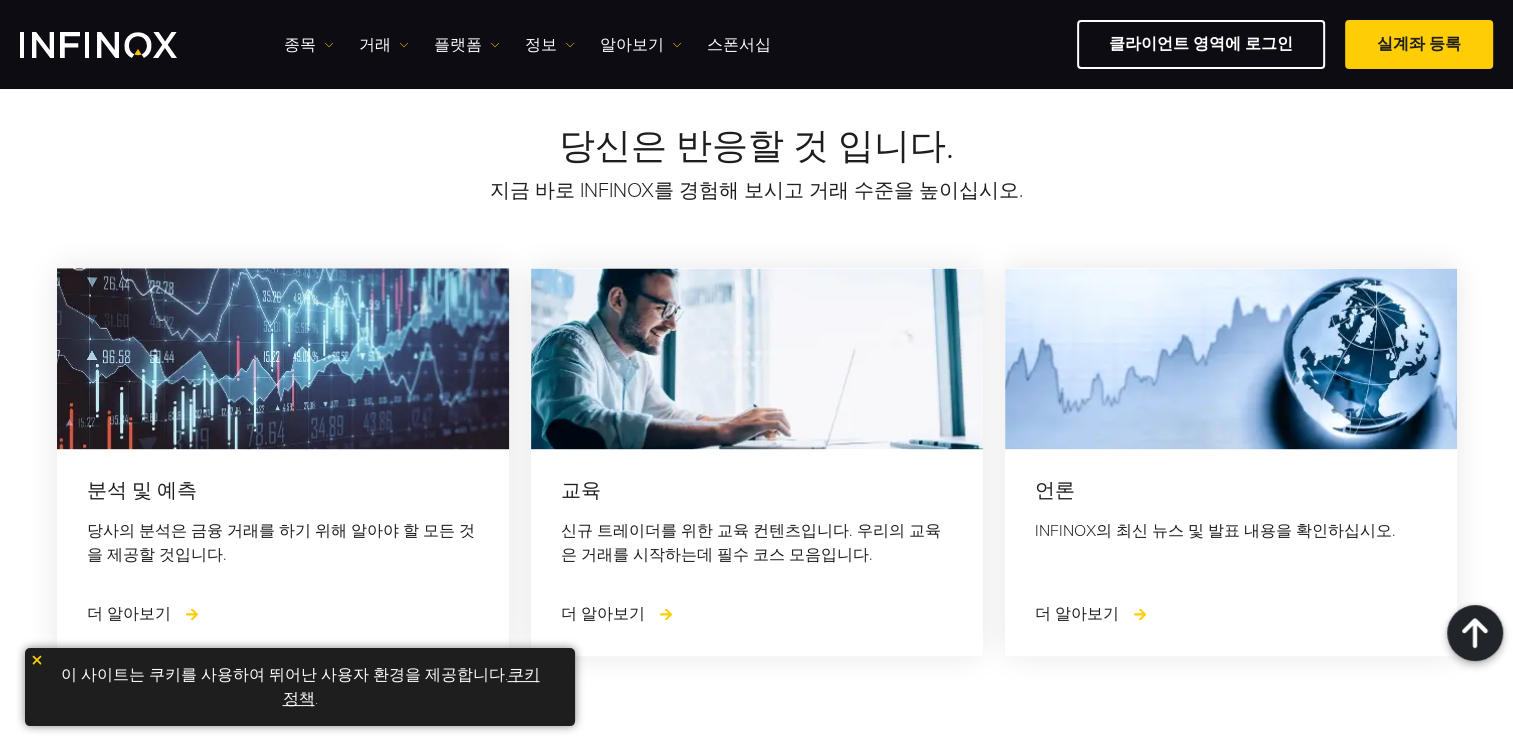 scroll, scrollTop: 2800, scrollLeft: 0, axis: vertical 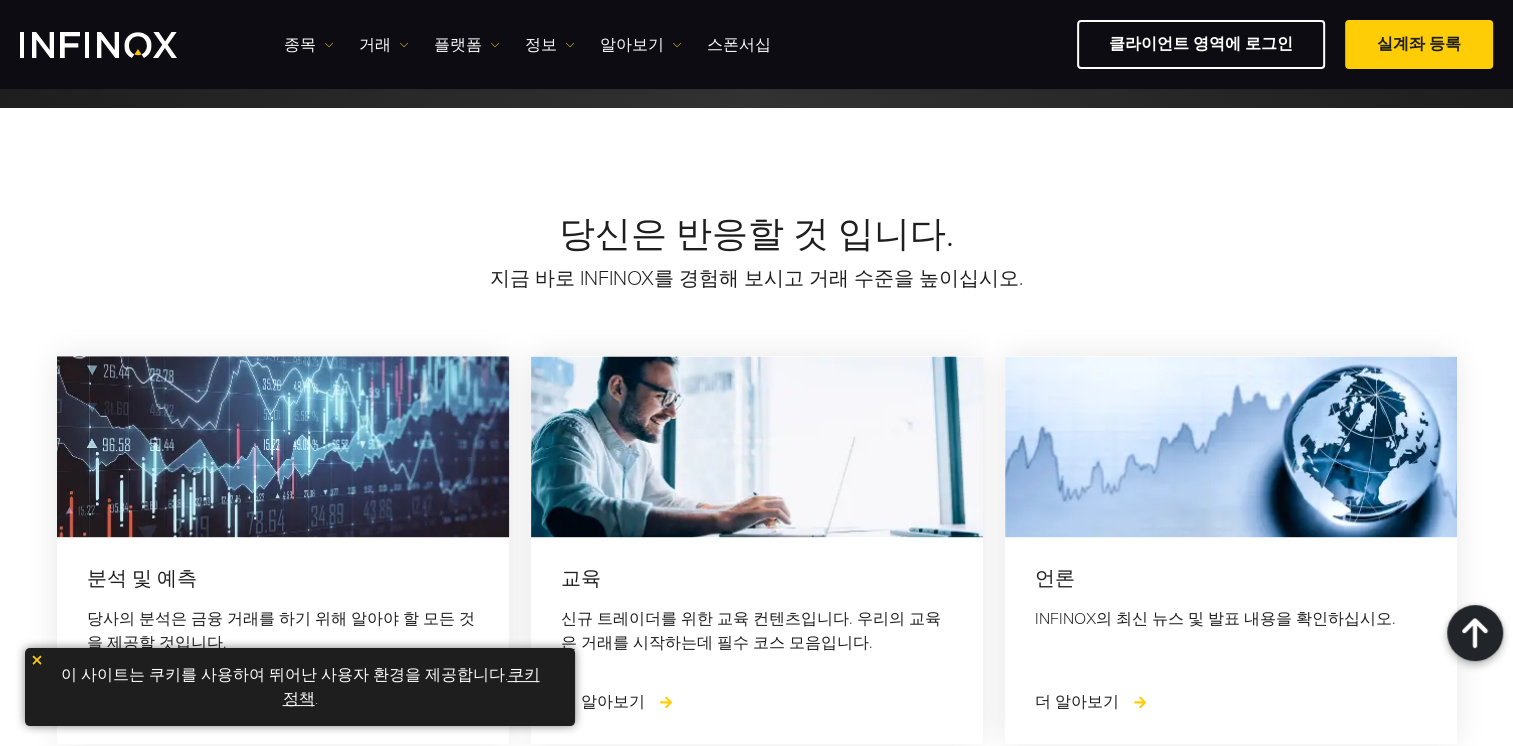 click at bounding box center (757, 446) 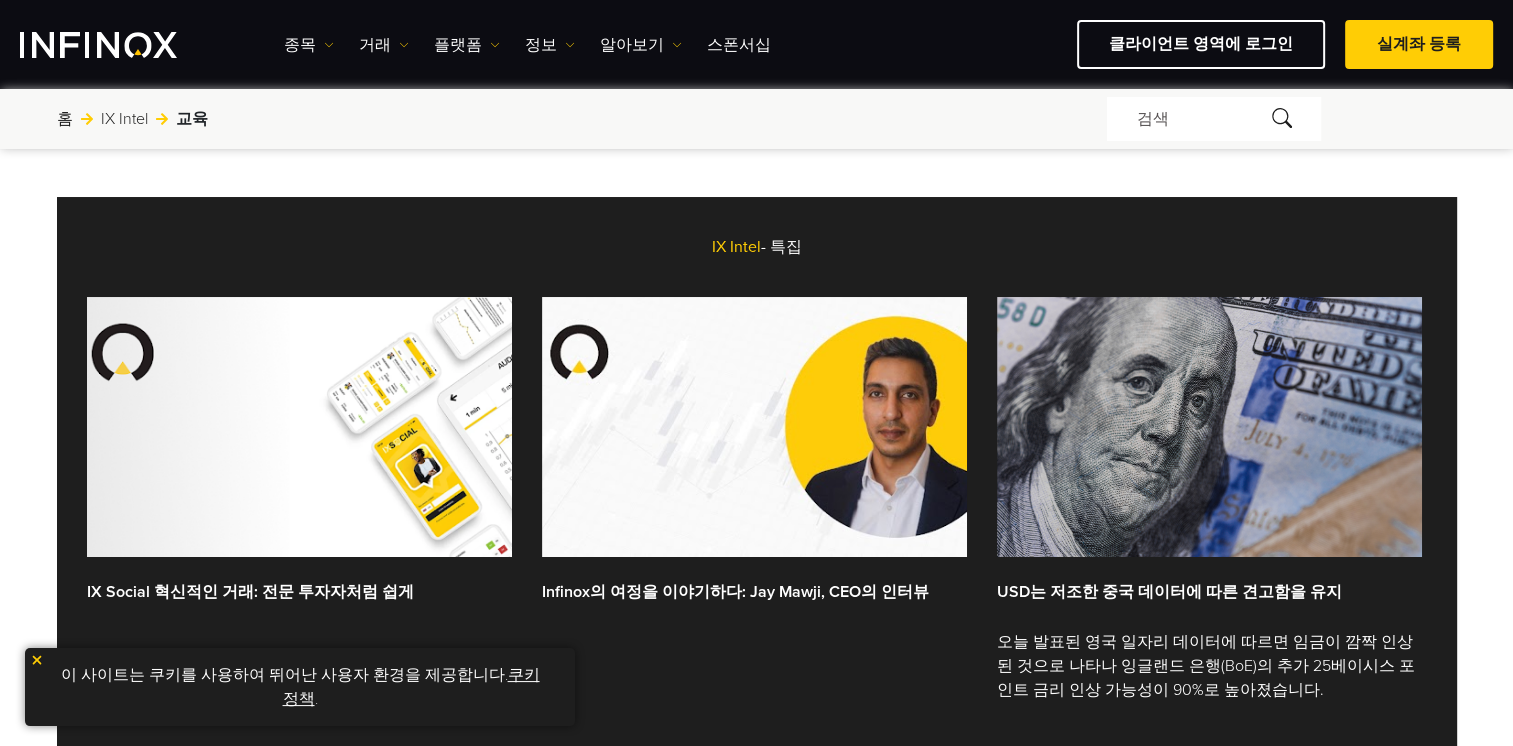 scroll, scrollTop: 300, scrollLeft: 0, axis: vertical 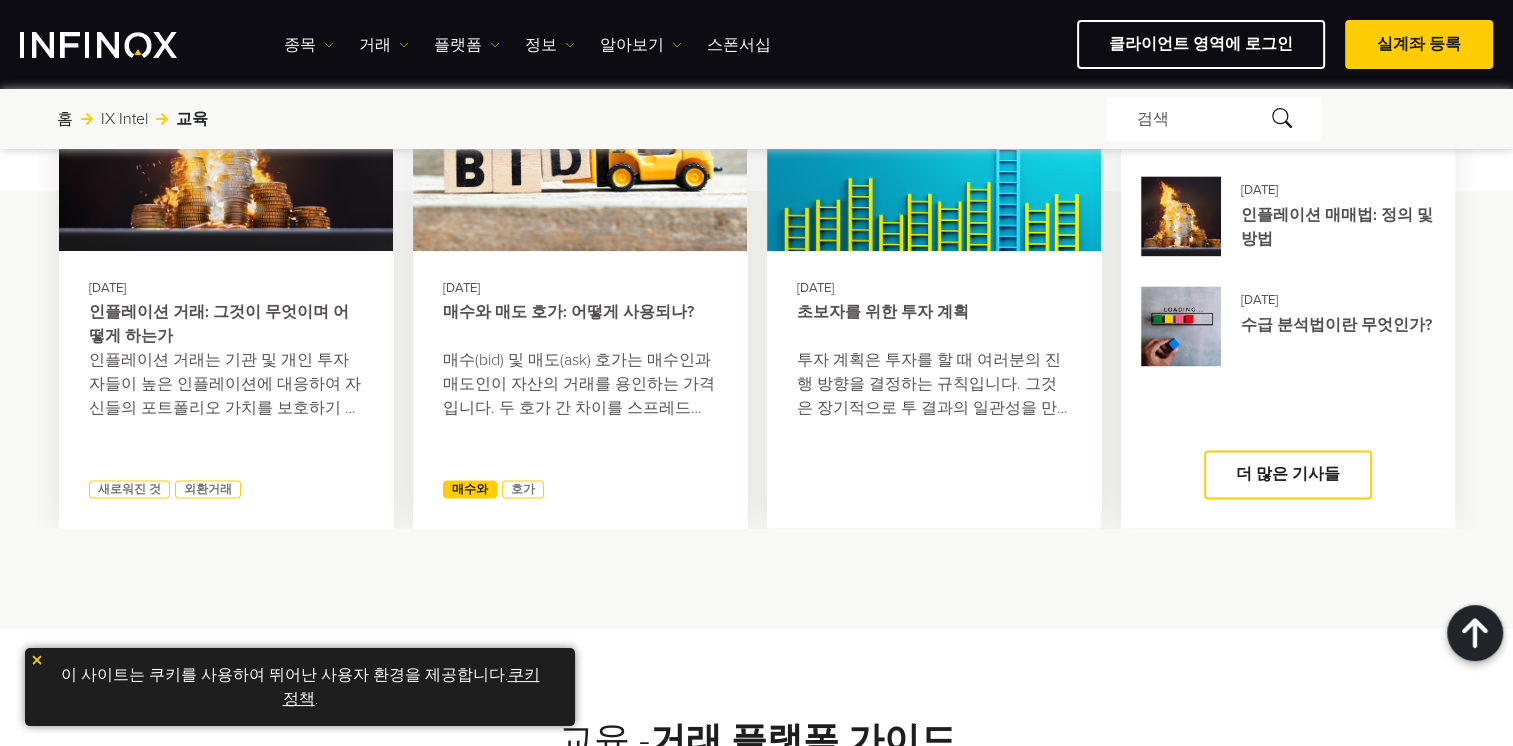 click on "매수와" at bounding box center (470, 489) 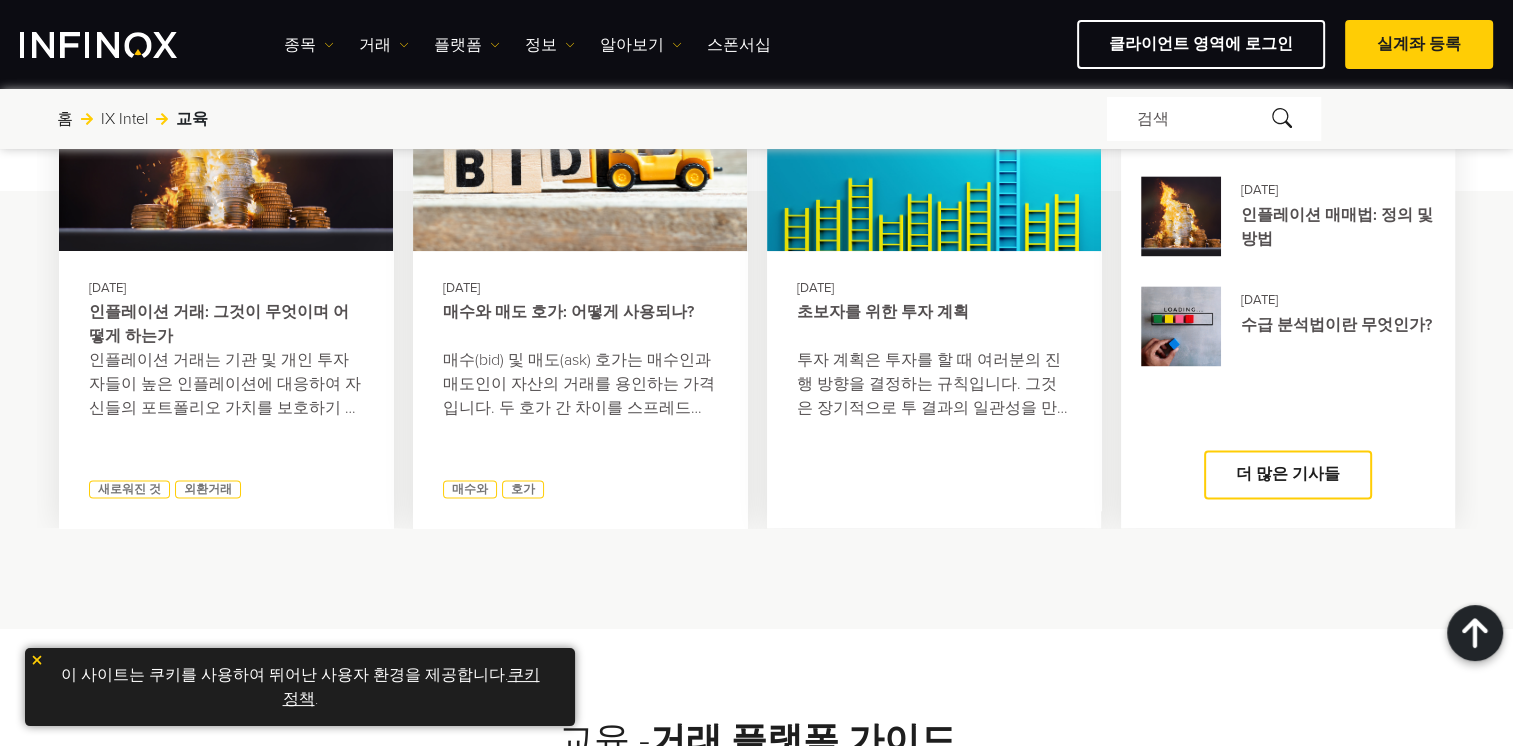 click on "매수와 매도 호가: 어떻게 사용되나?" at bounding box center (580, 324) 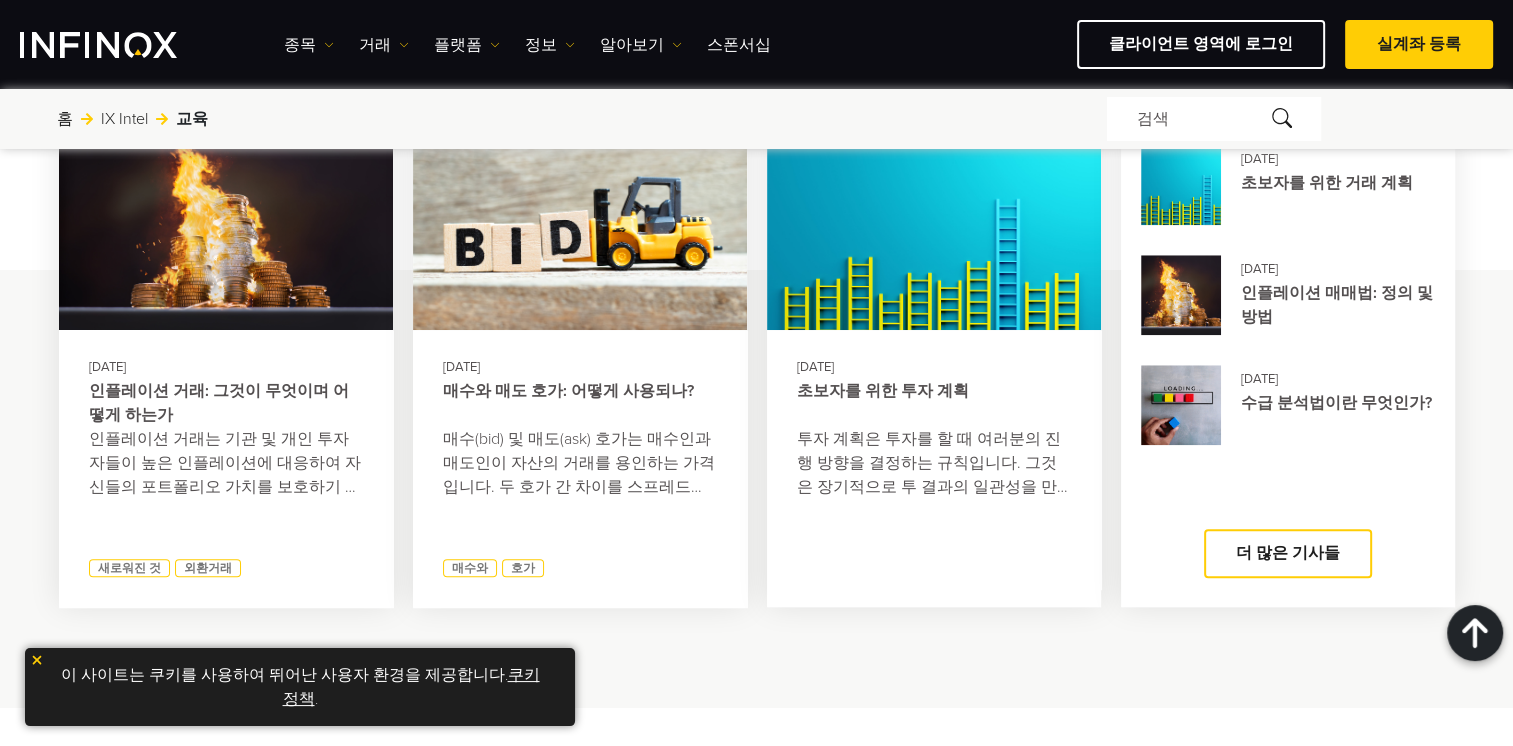 scroll, scrollTop: 1700, scrollLeft: 0, axis: vertical 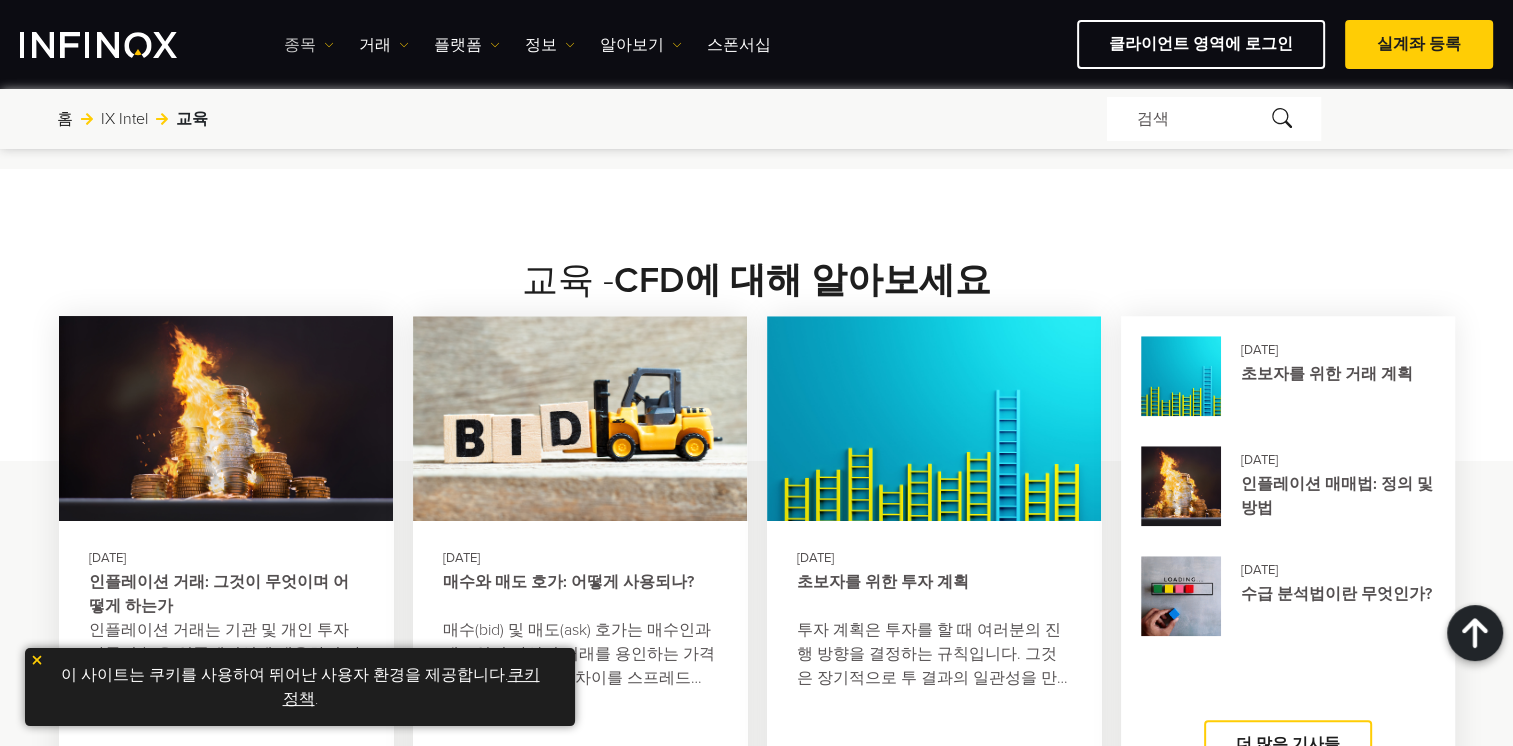click on "종목" at bounding box center [309, 45] 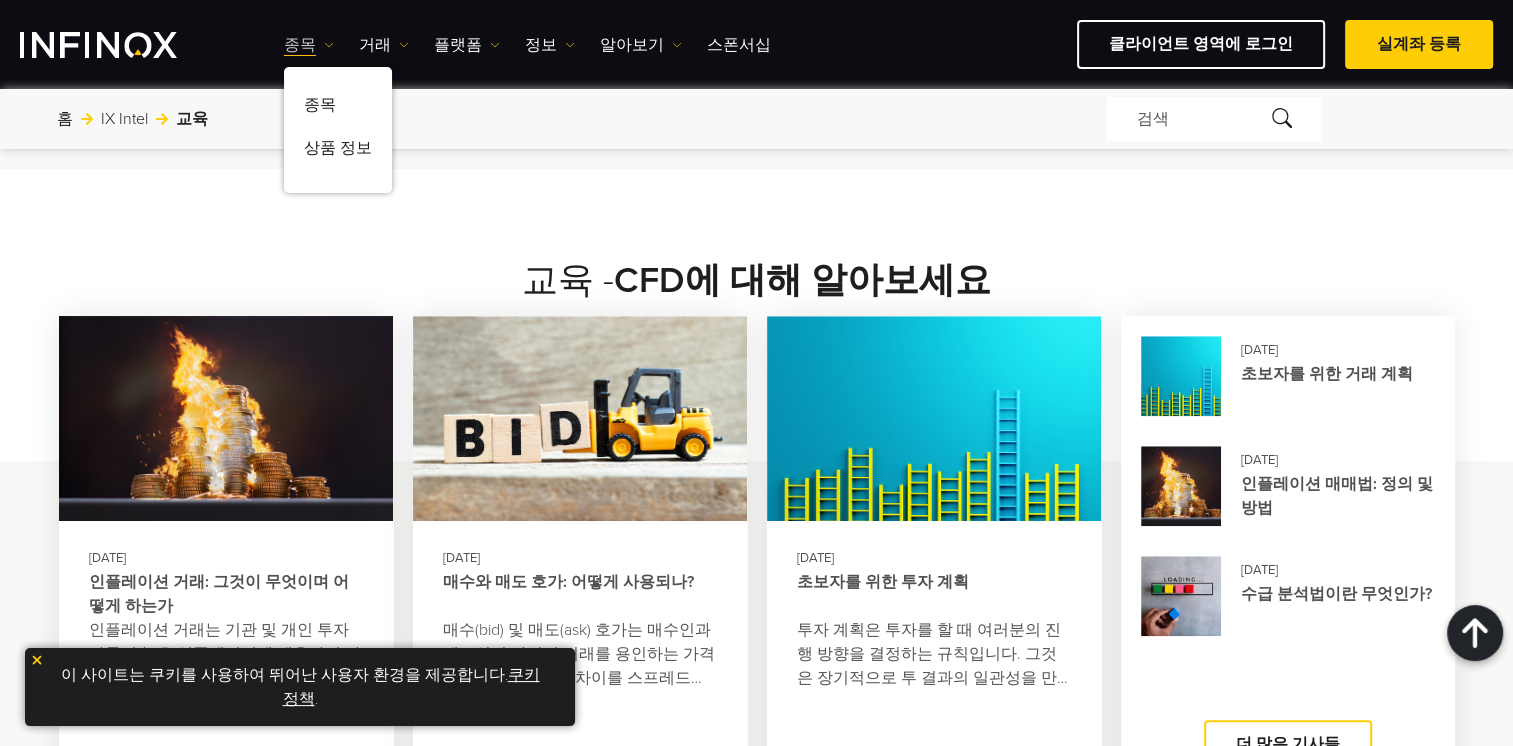 scroll, scrollTop: 0, scrollLeft: 0, axis: both 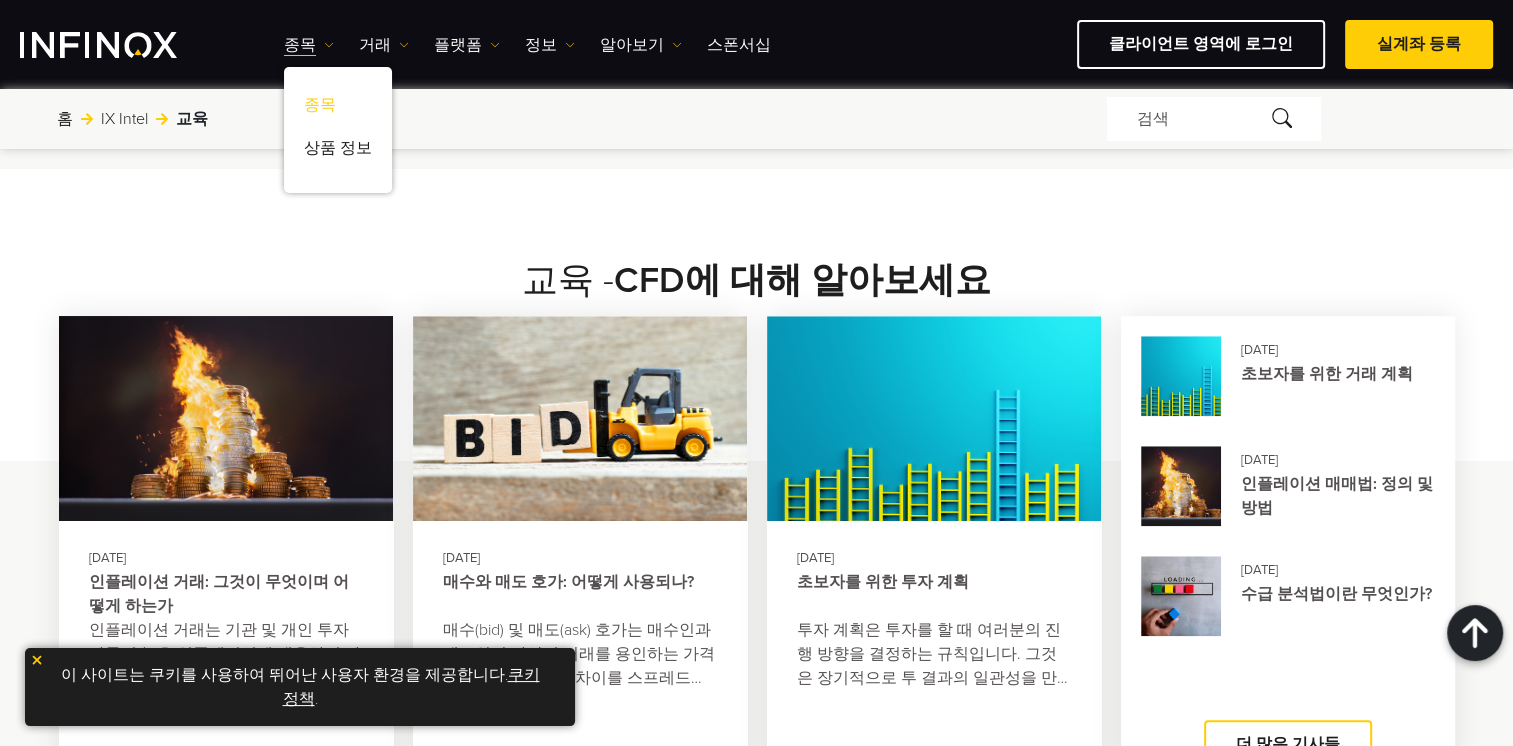 click on "종목" at bounding box center [338, 108] 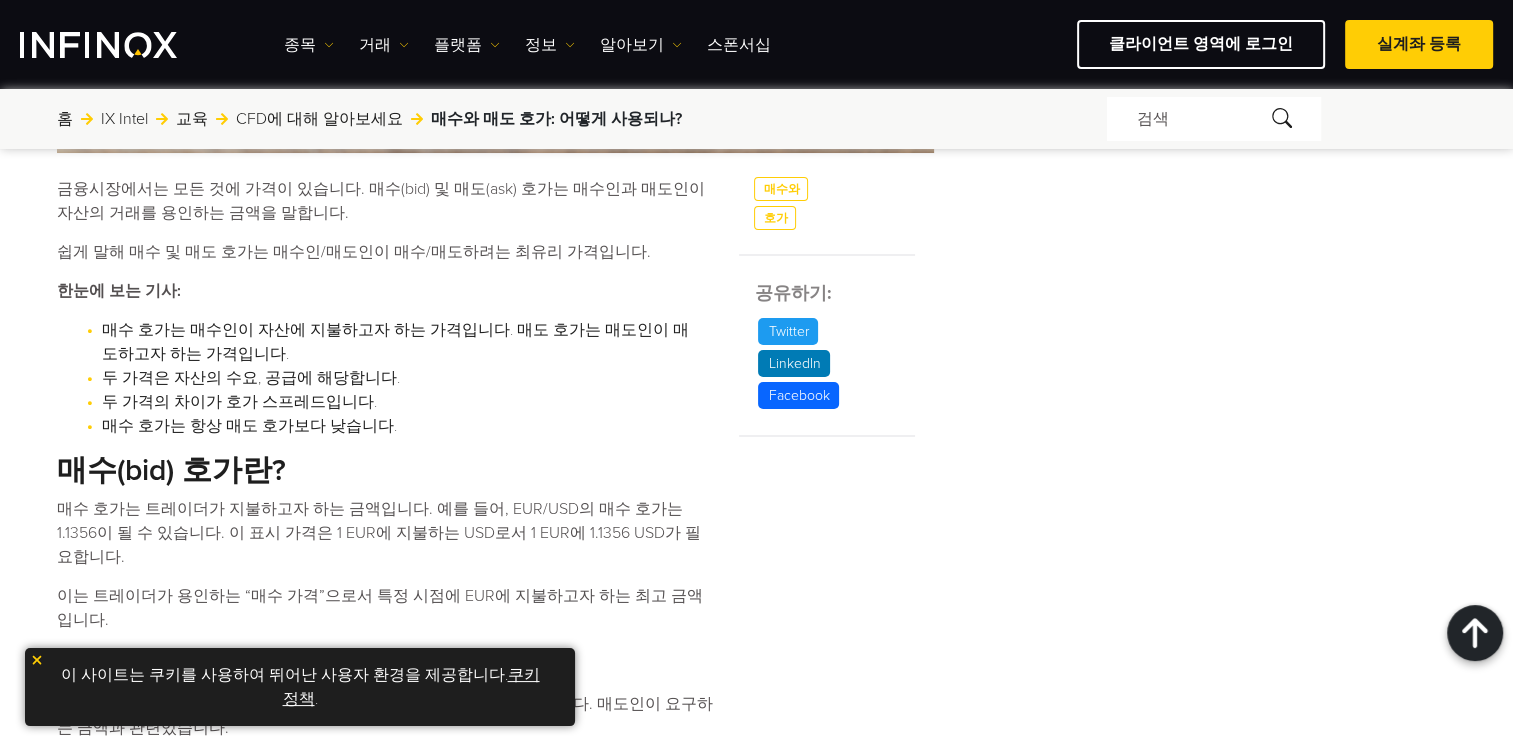 scroll, scrollTop: 0, scrollLeft: 0, axis: both 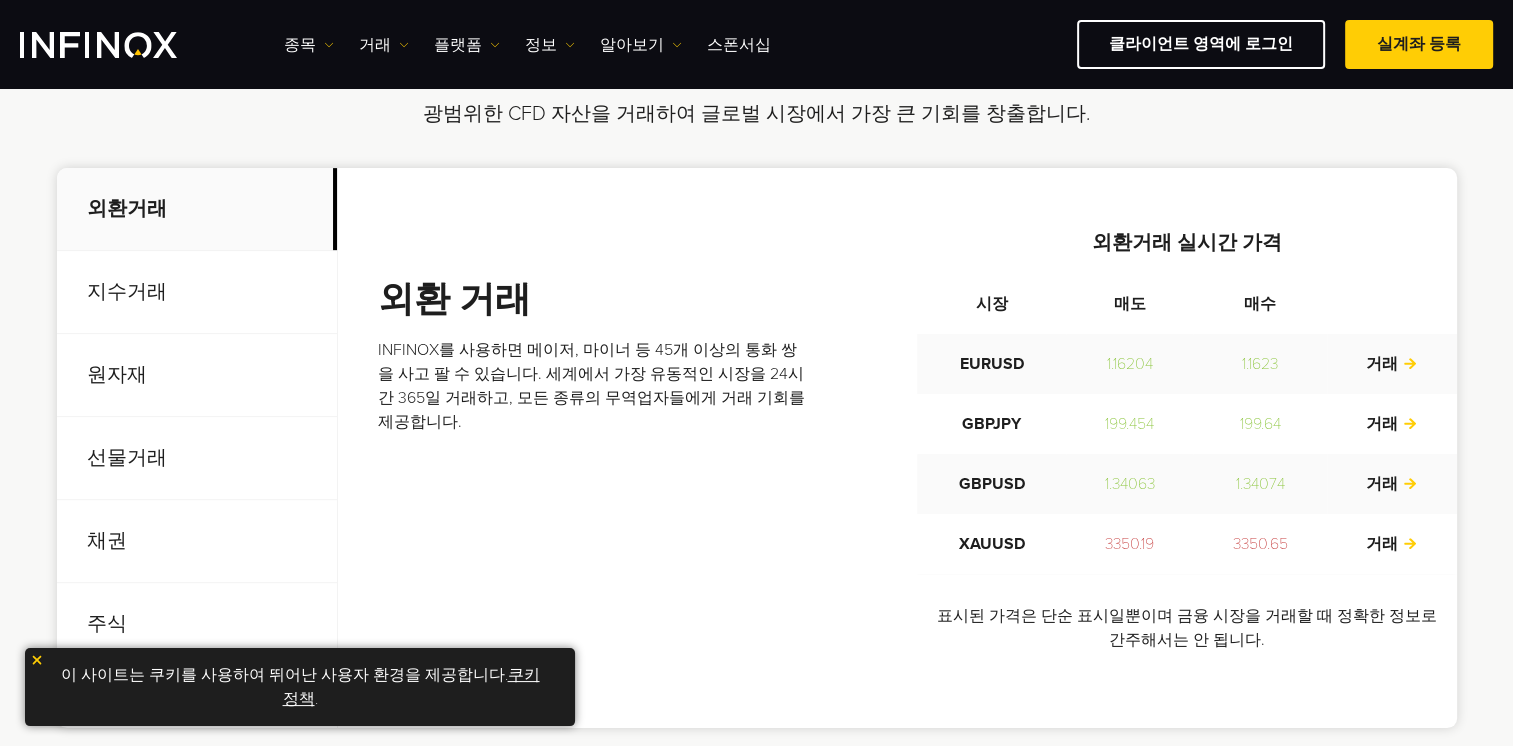 click on "지수거래" at bounding box center [197, 292] 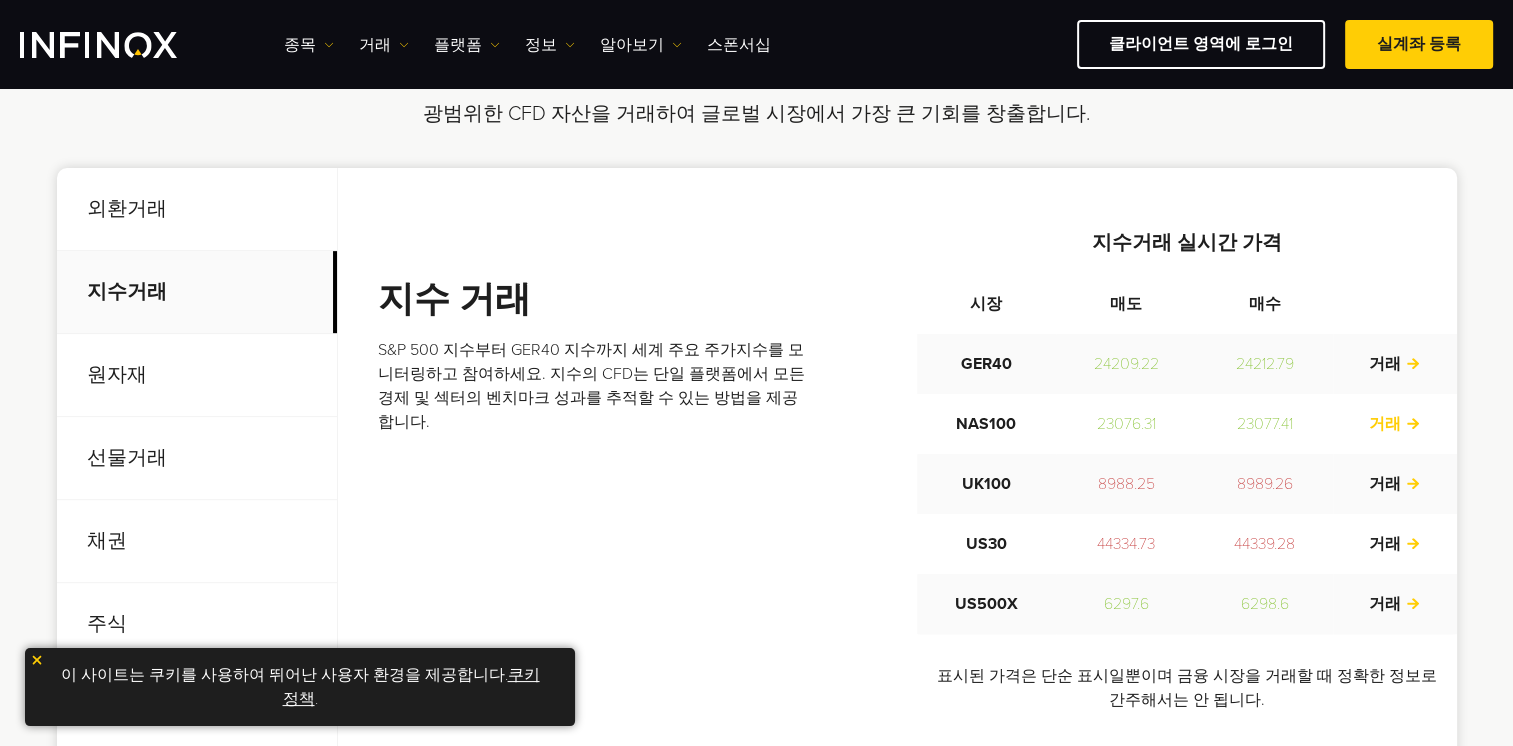 click on "거래" at bounding box center (1395, 424) 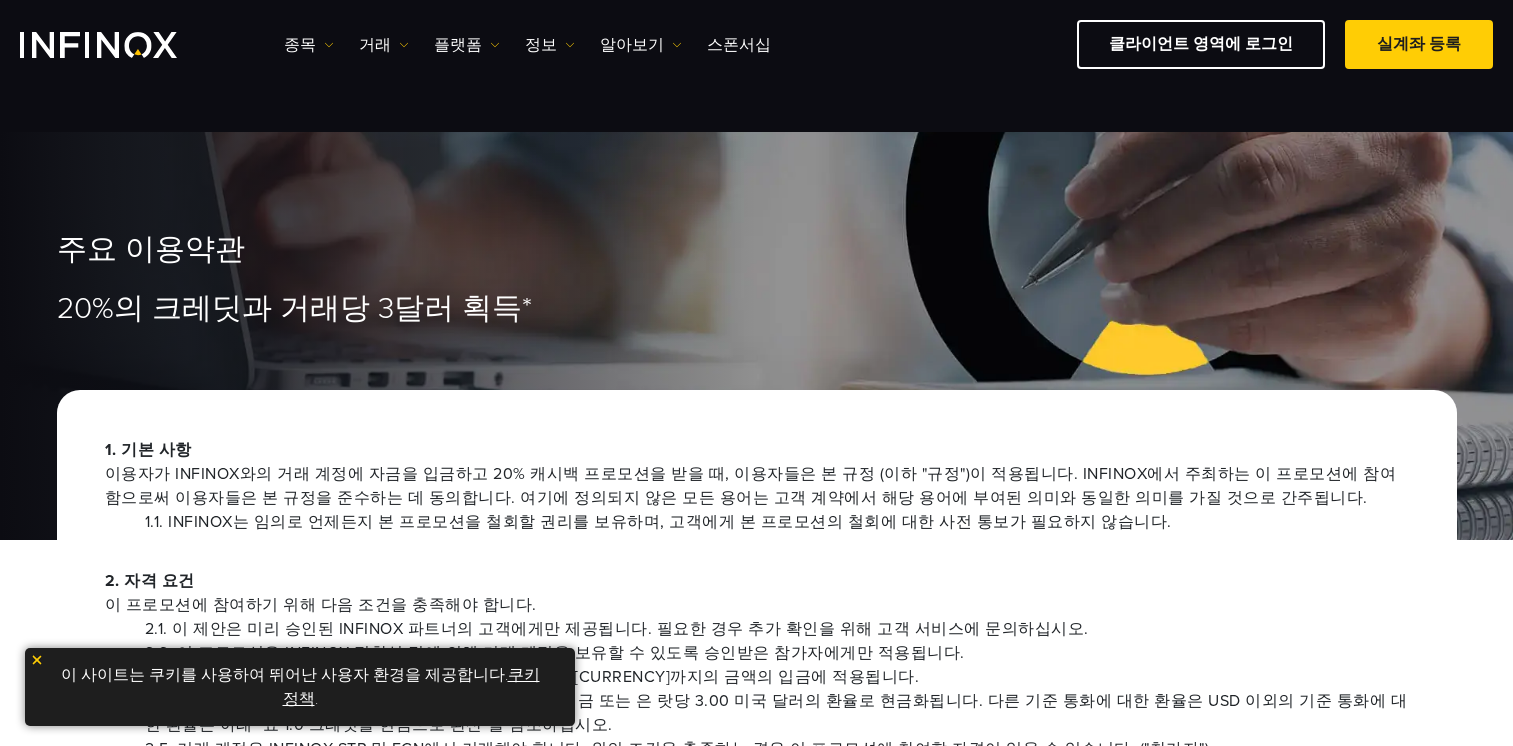 scroll, scrollTop: 300, scrollLeft: 0, axis: vertical 